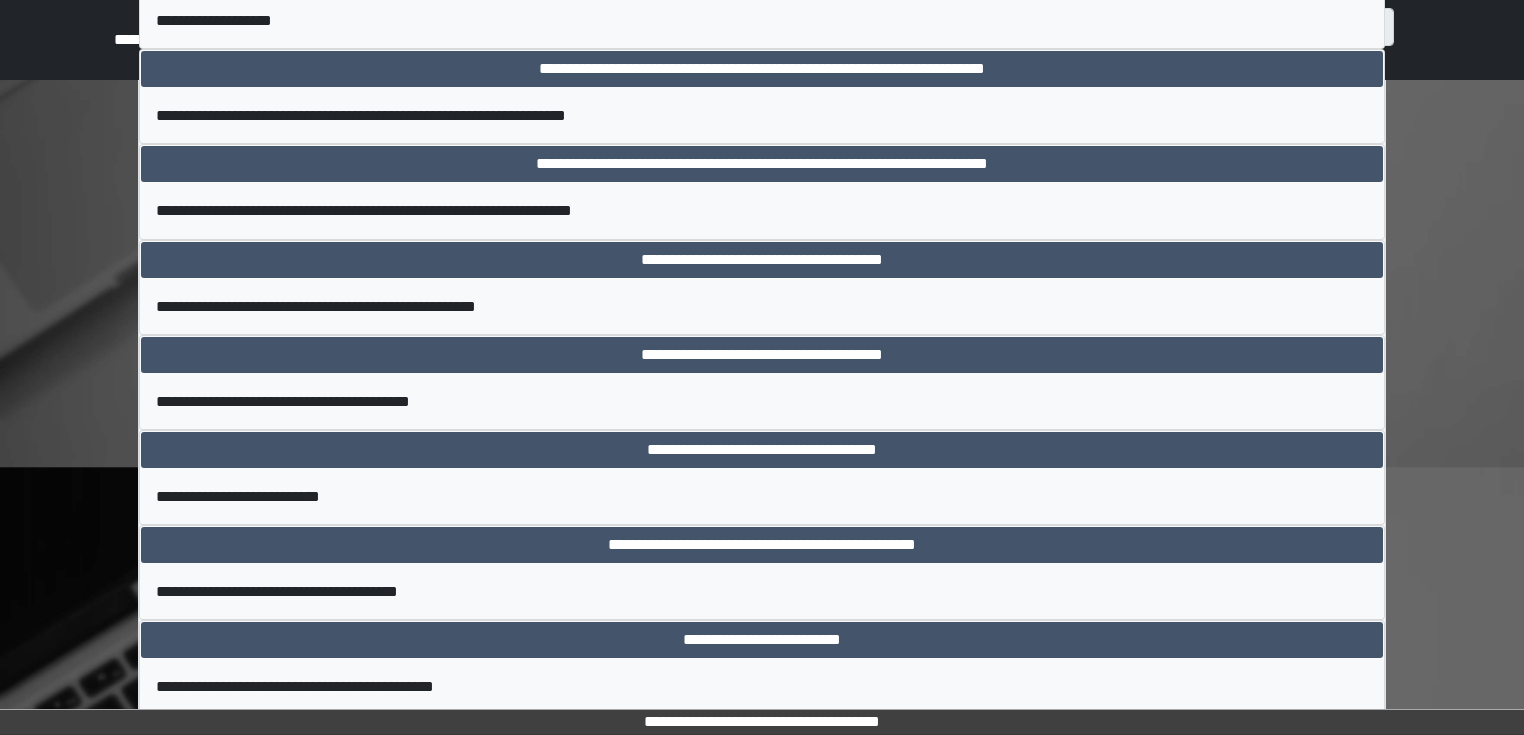 scroll, scrollTop: 1360, scrollLeft: 0, axis: vertical 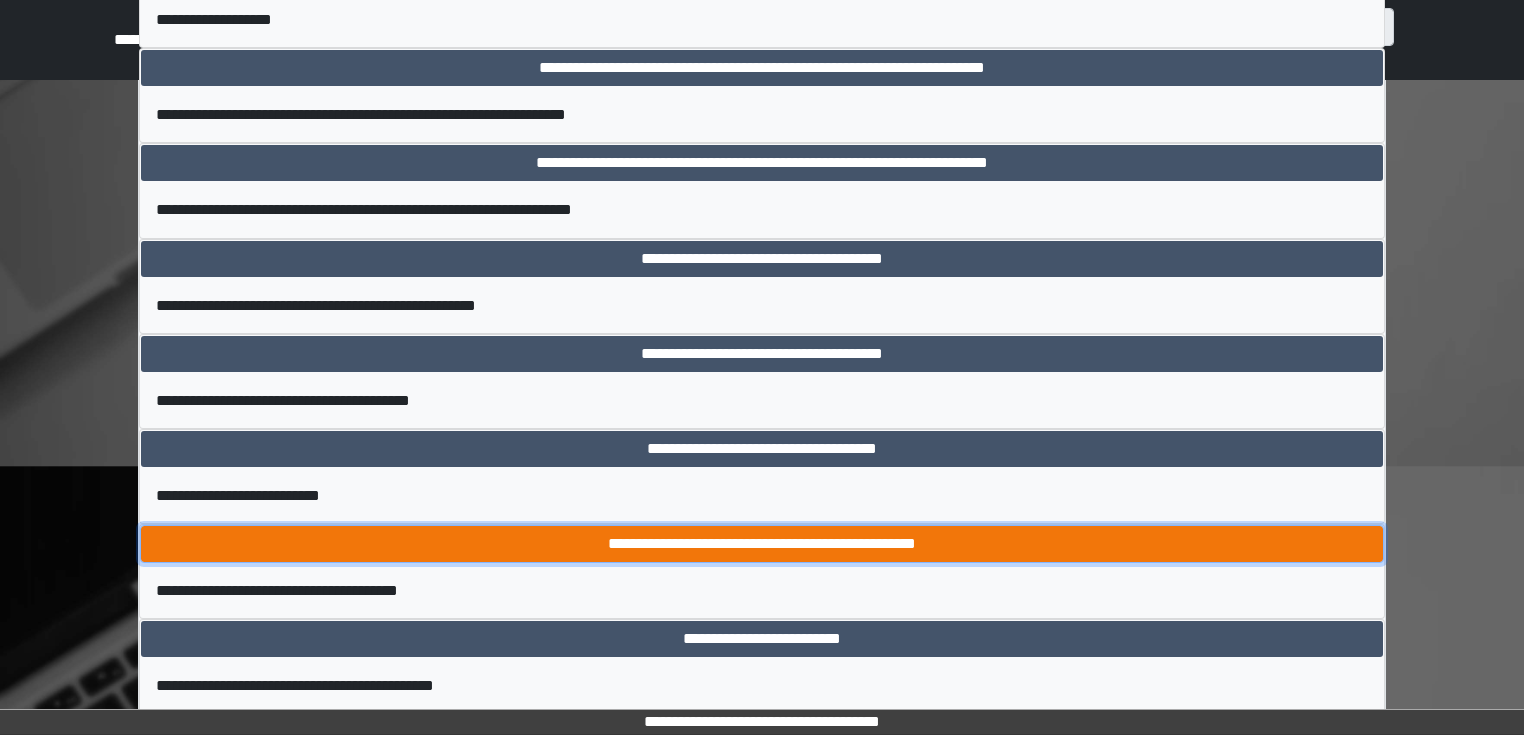 click on "**********" at bounding box center (762, 544) 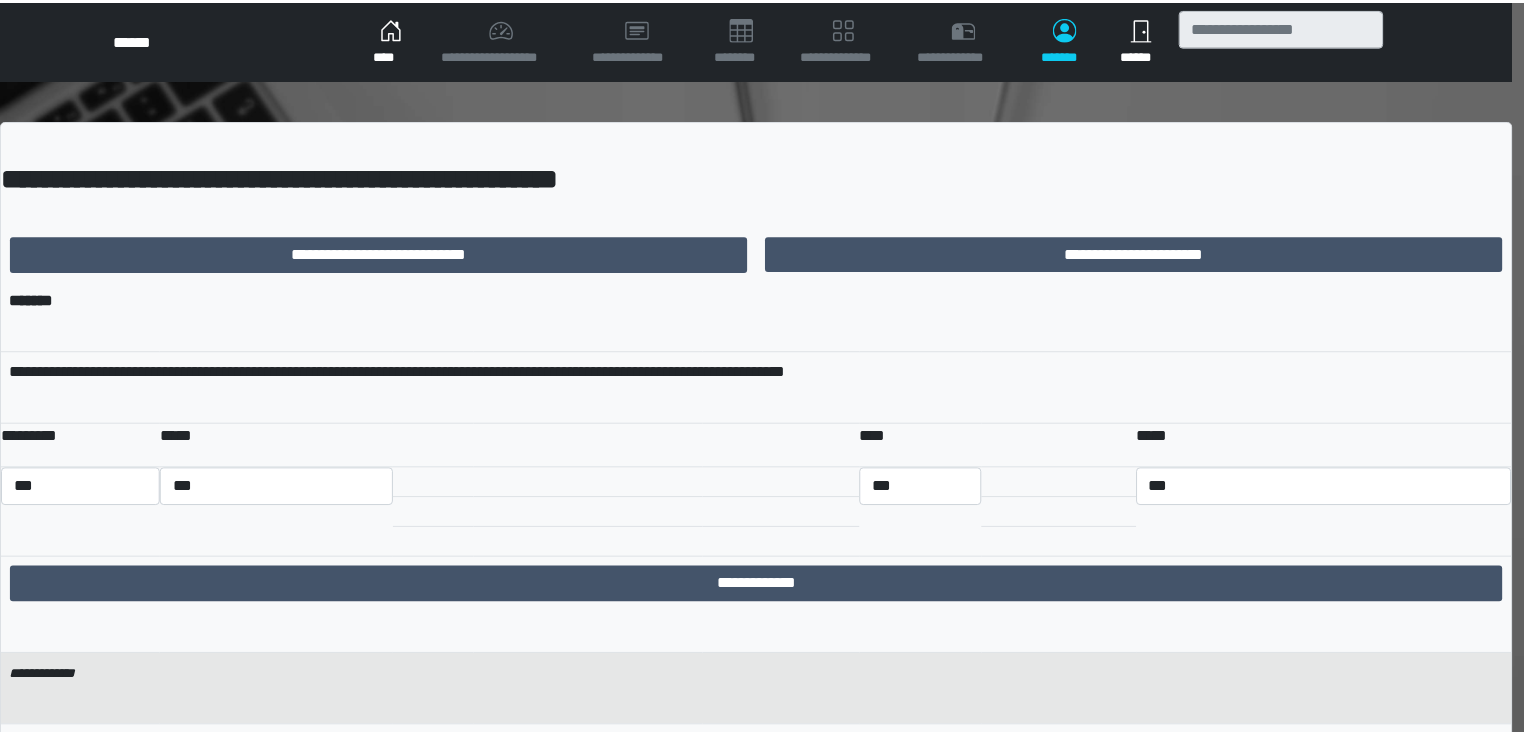 scroll, scrollTop: 0, scrollLeft: 0, axis: both 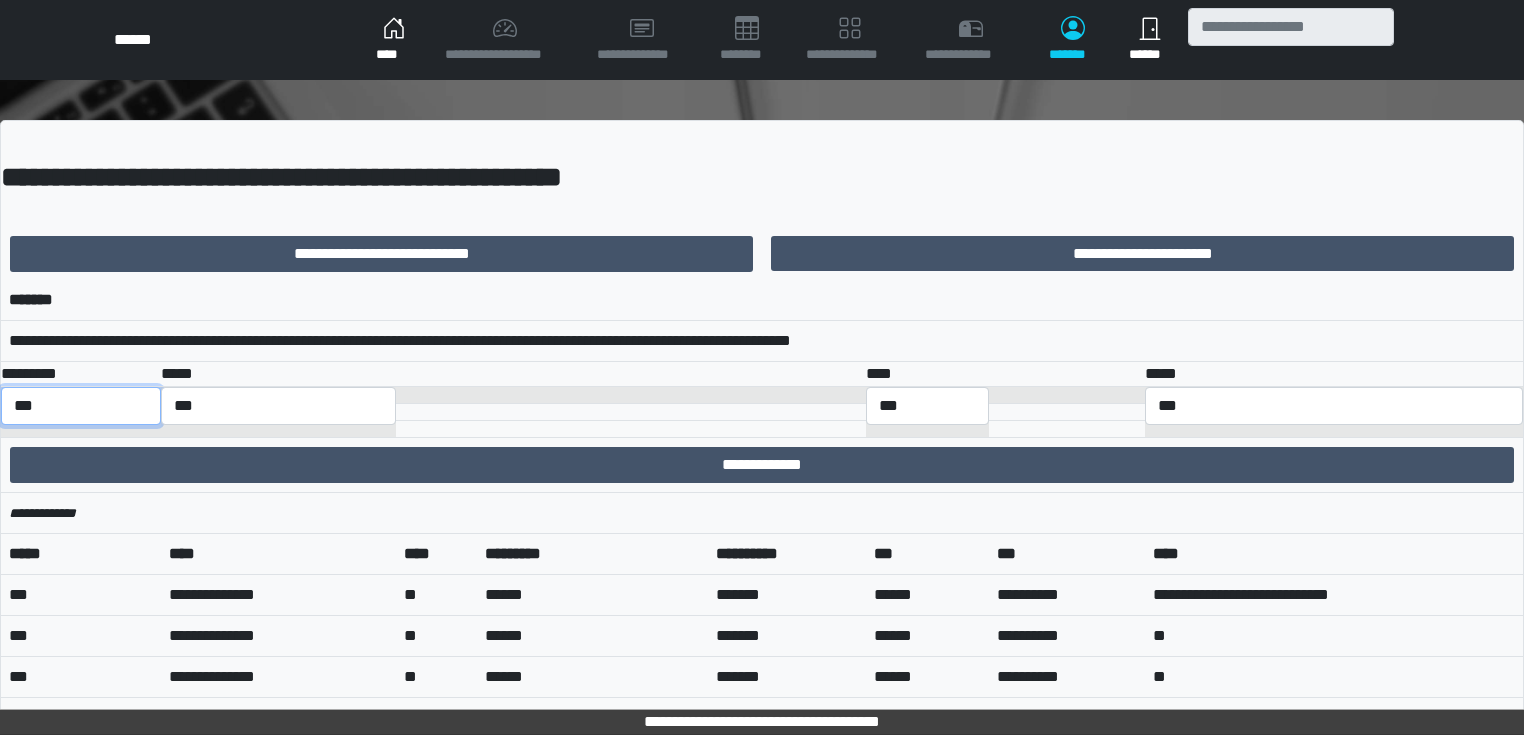 click on "*** *** ******** *** ******** ***** ***" at bounding box center (81, 406) 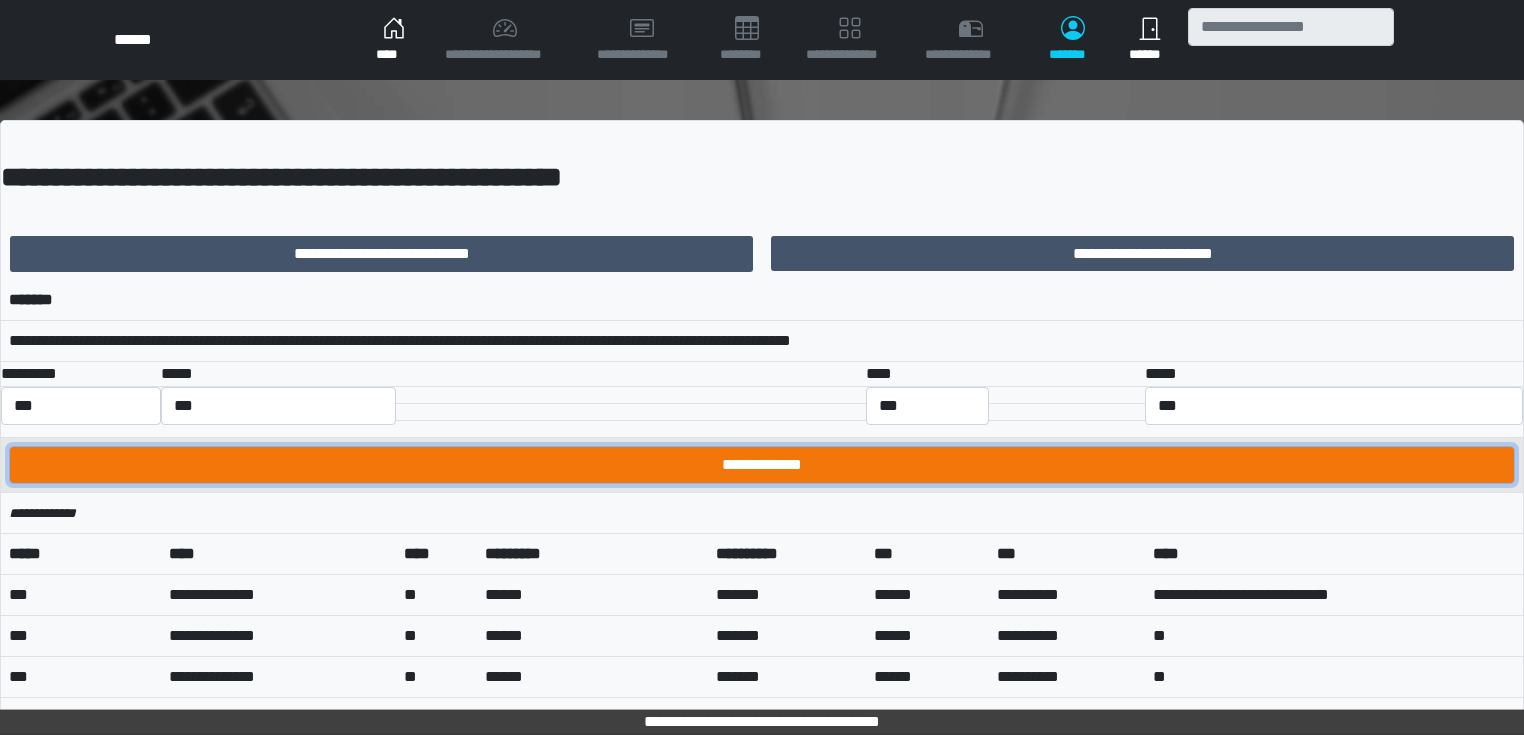click on "**********" at bounding box center [762, 465] 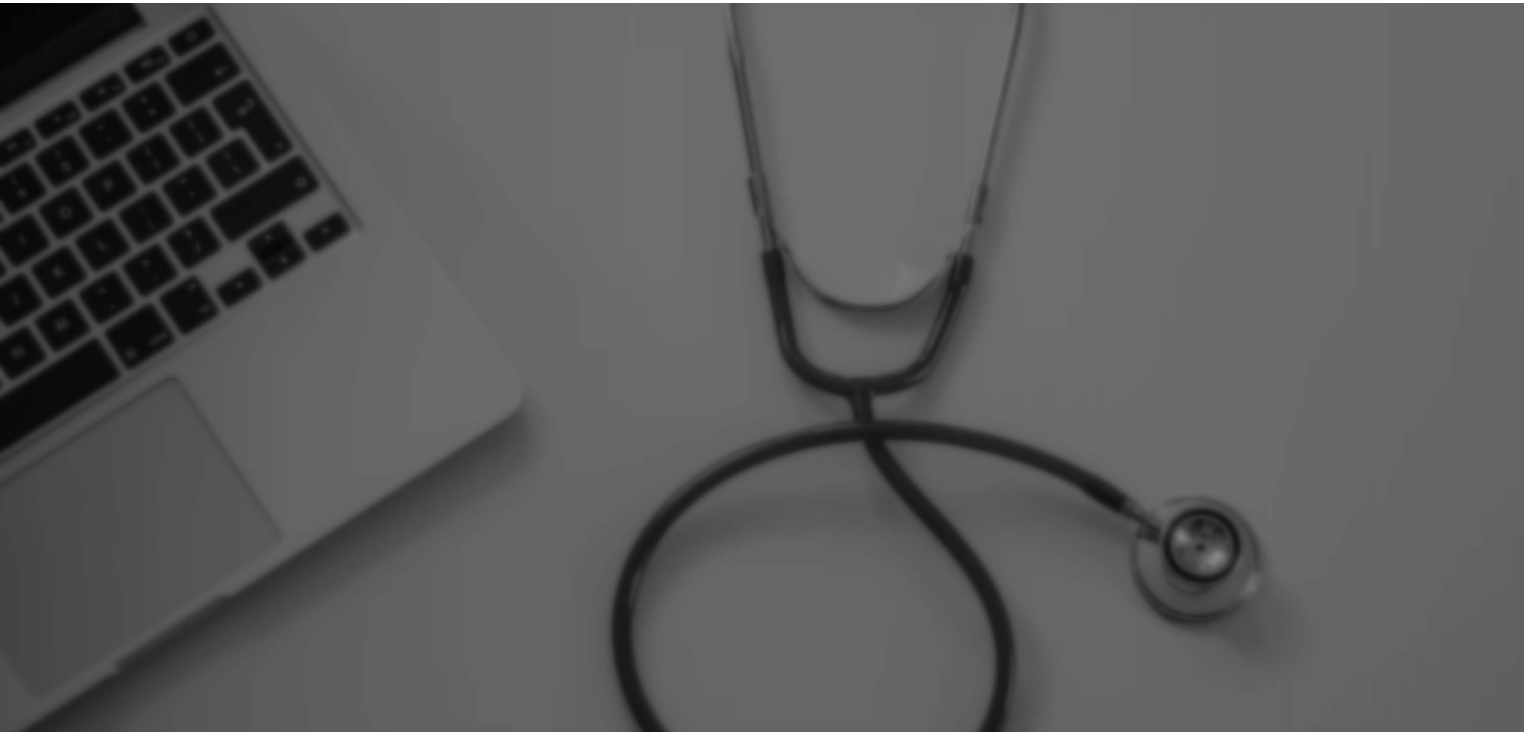 scroll, scrollTop: 0, scrollLeft: 0, axis: both 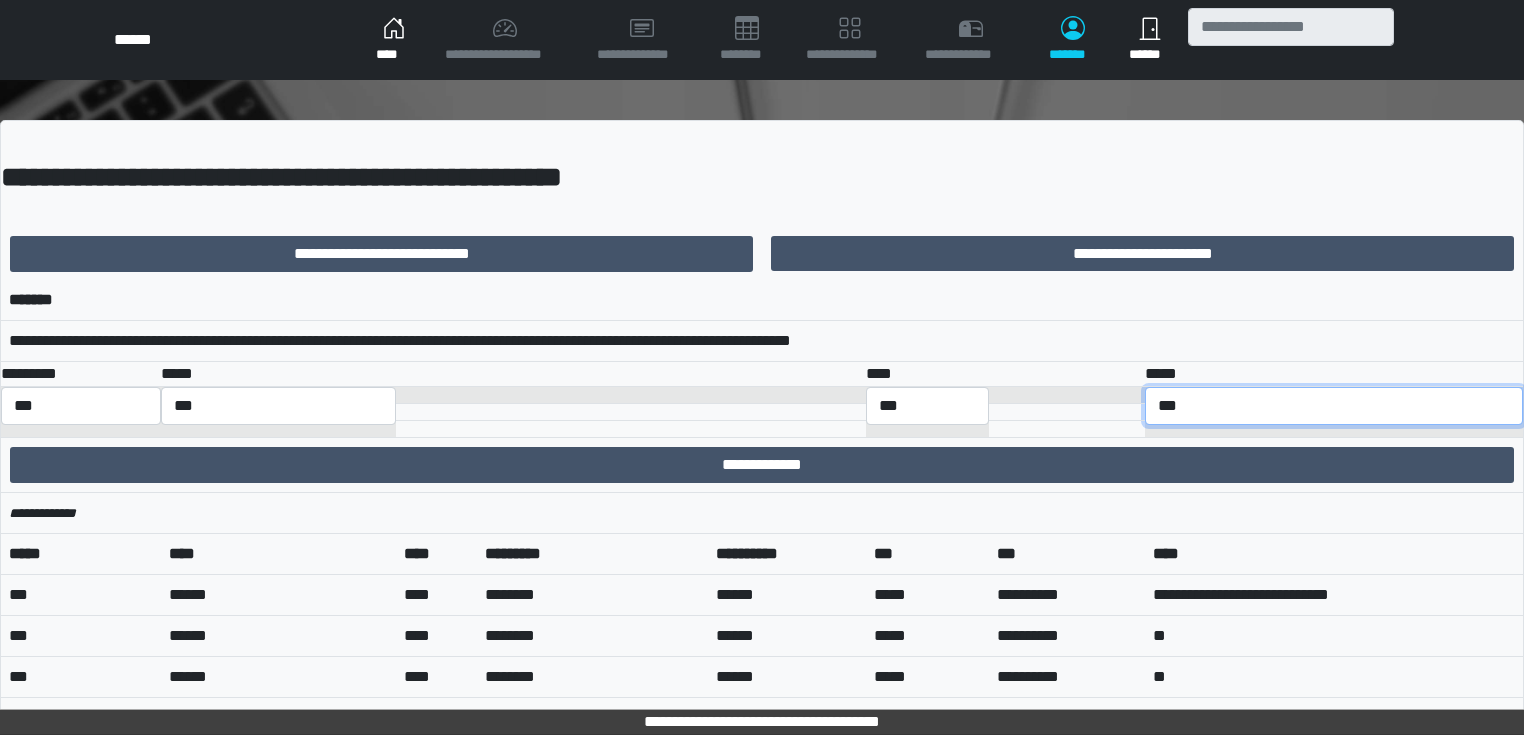 click on "**********" at bounding box center (1334, 406) 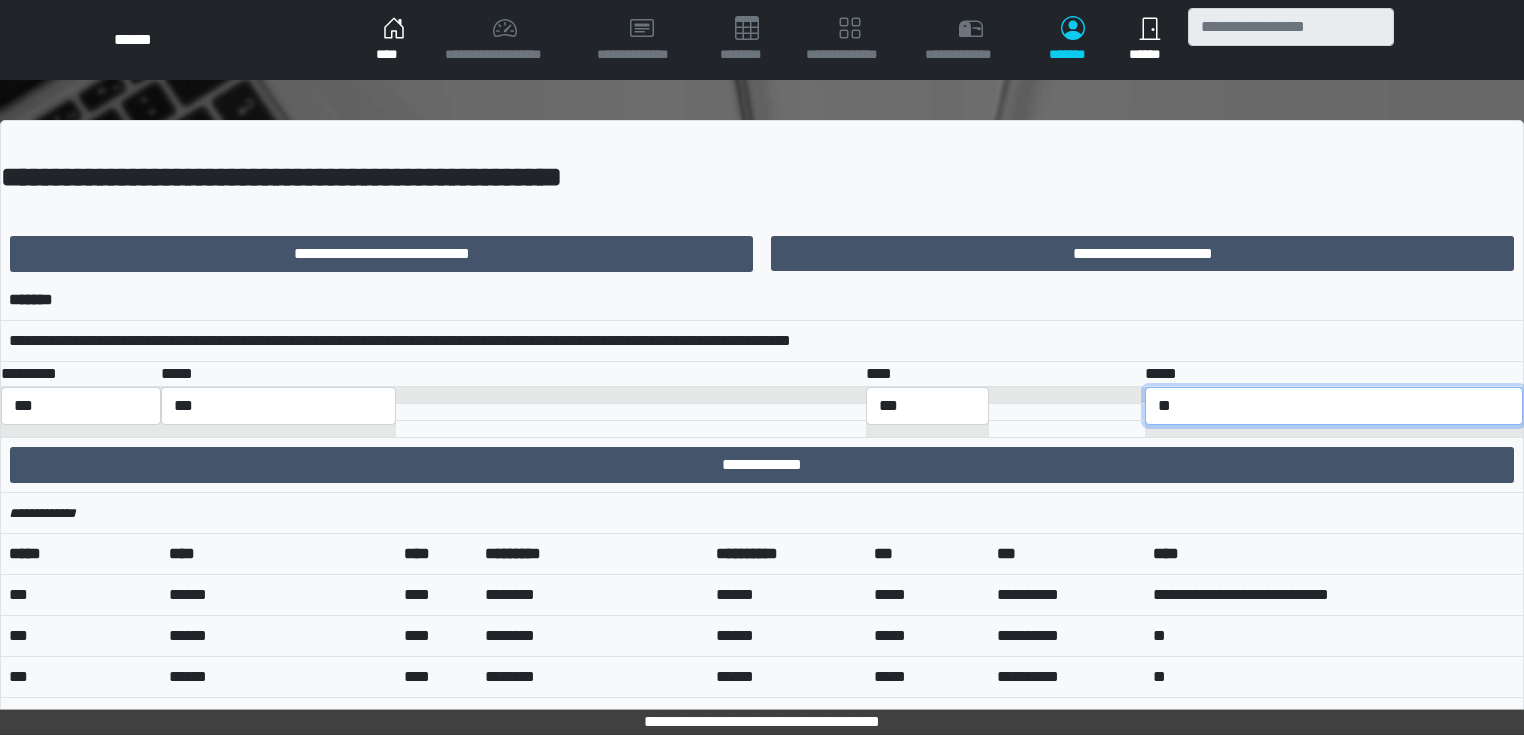 click on "**********" at bounding box center [1334, 406] 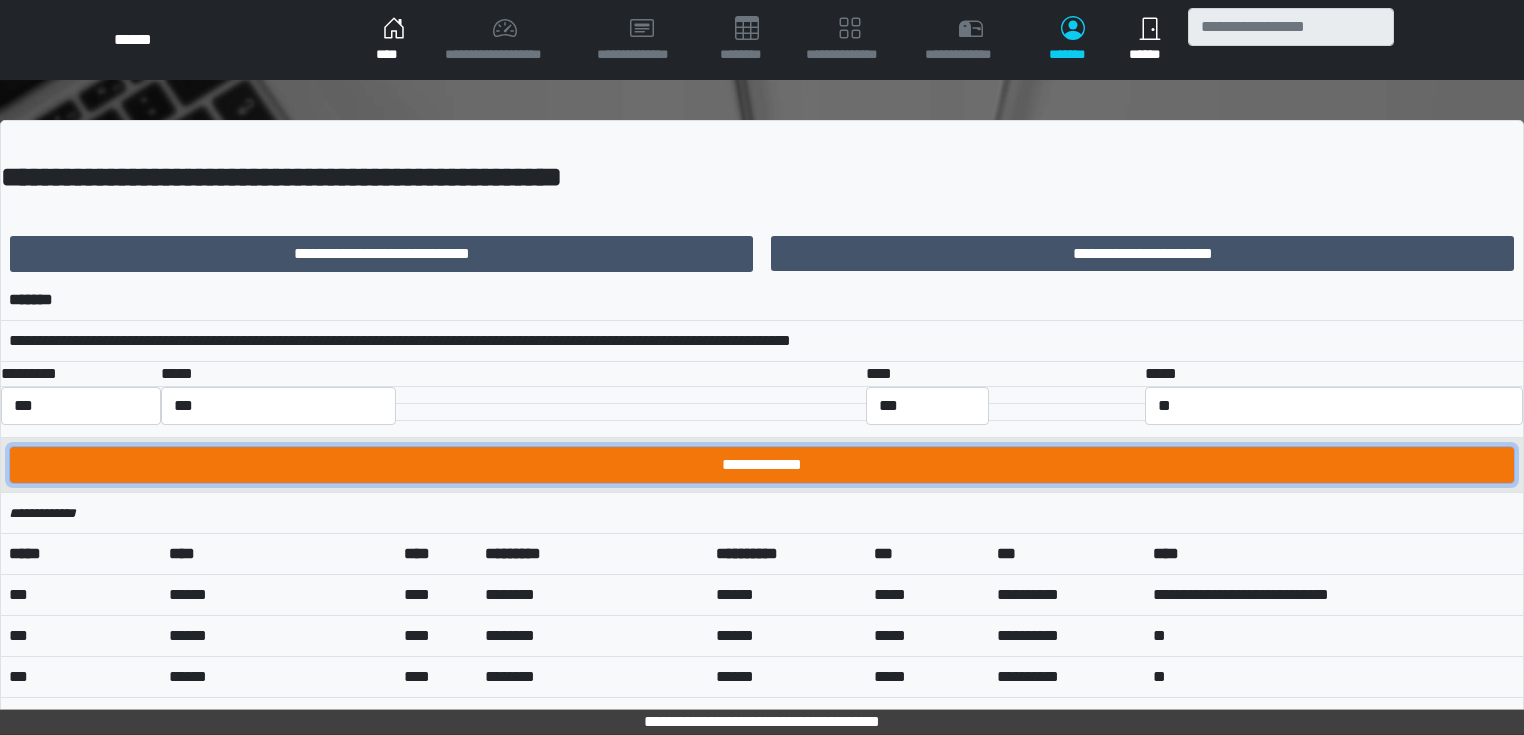 click on "**********" at bounding box center [762, 465] 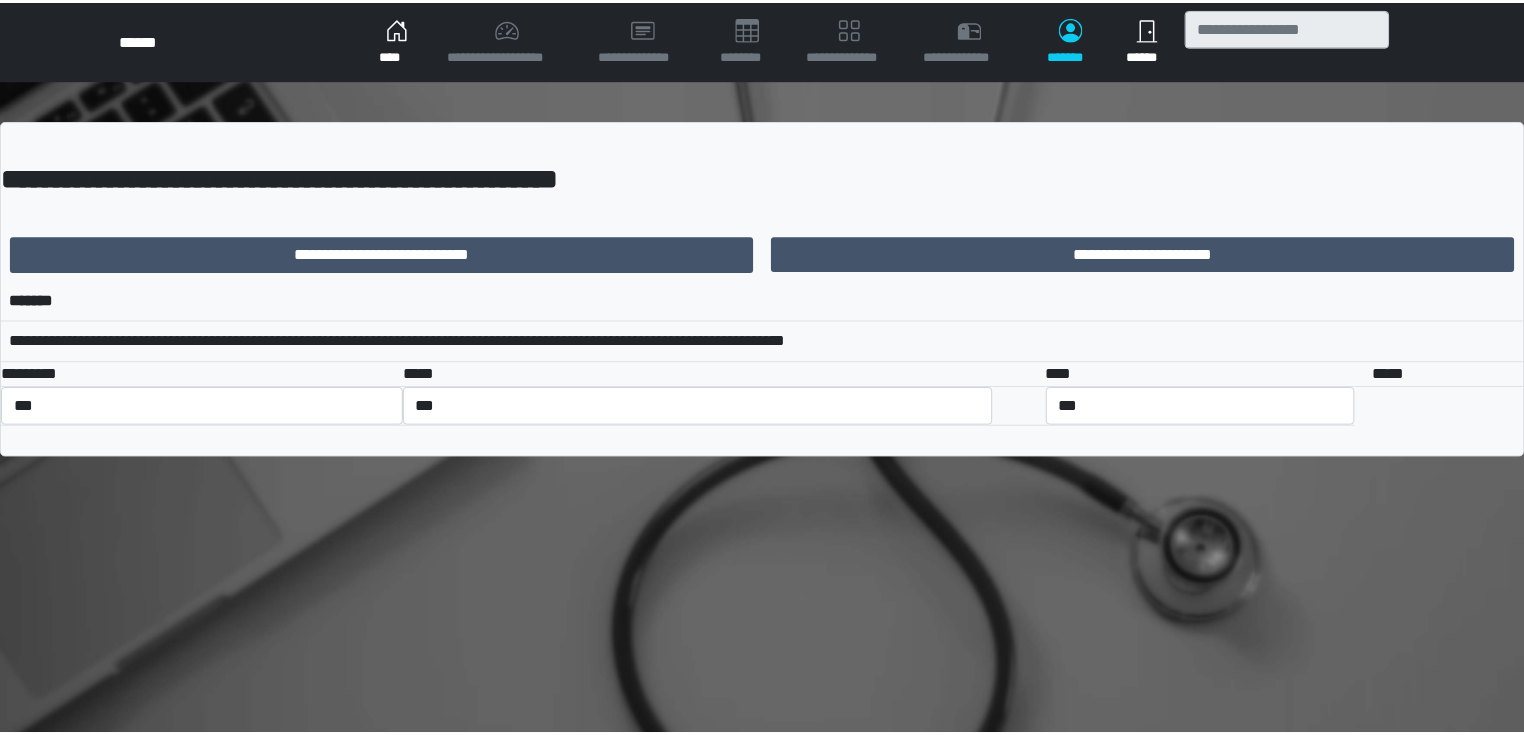scroll, scrollTop: 0, scrollLeft: 0, axis: both 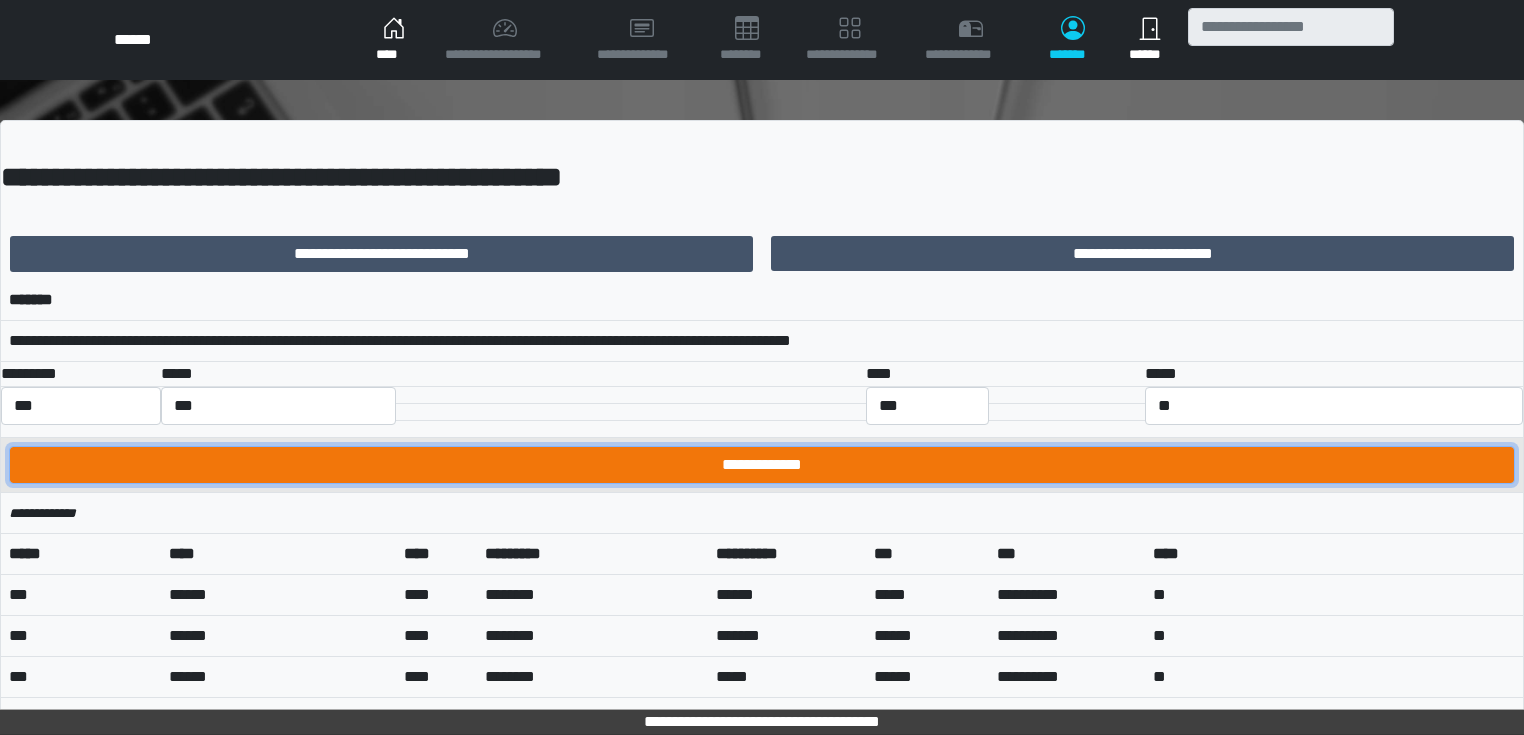 click on "**********" at bounding box center (762, 465) 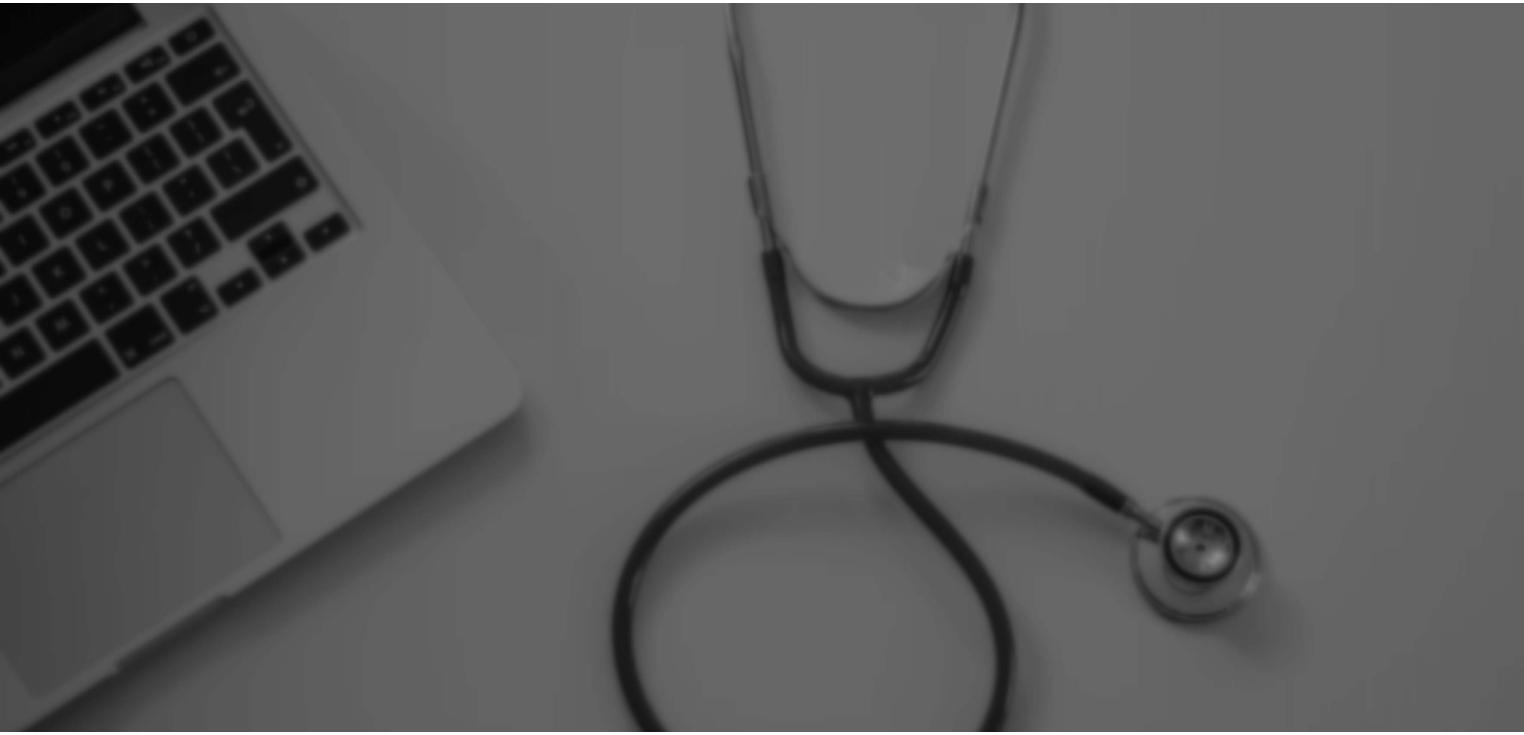 scroll, scrollTop: 0, scrollLeft: 0, axis: both 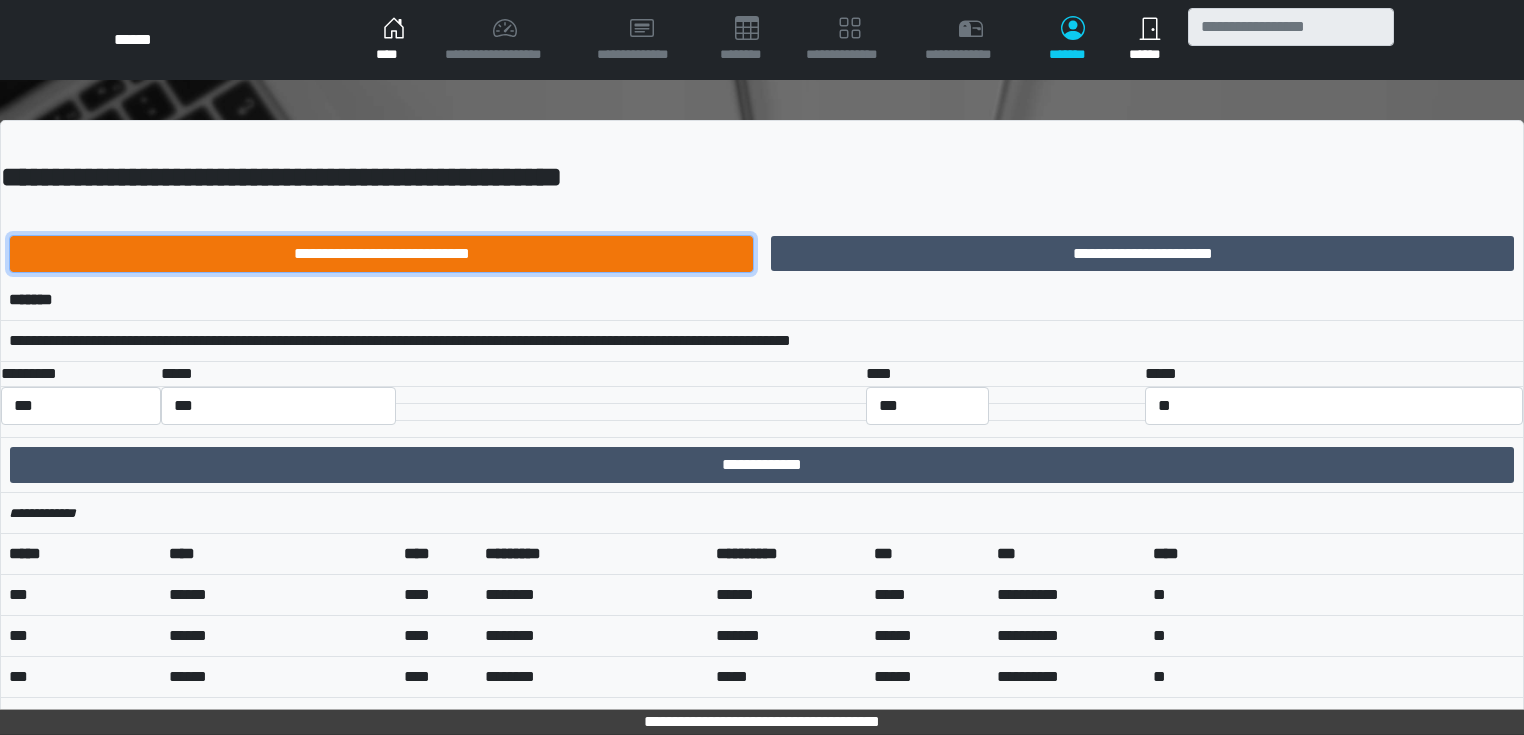 click on "**********" at bounding box center [381, 254] 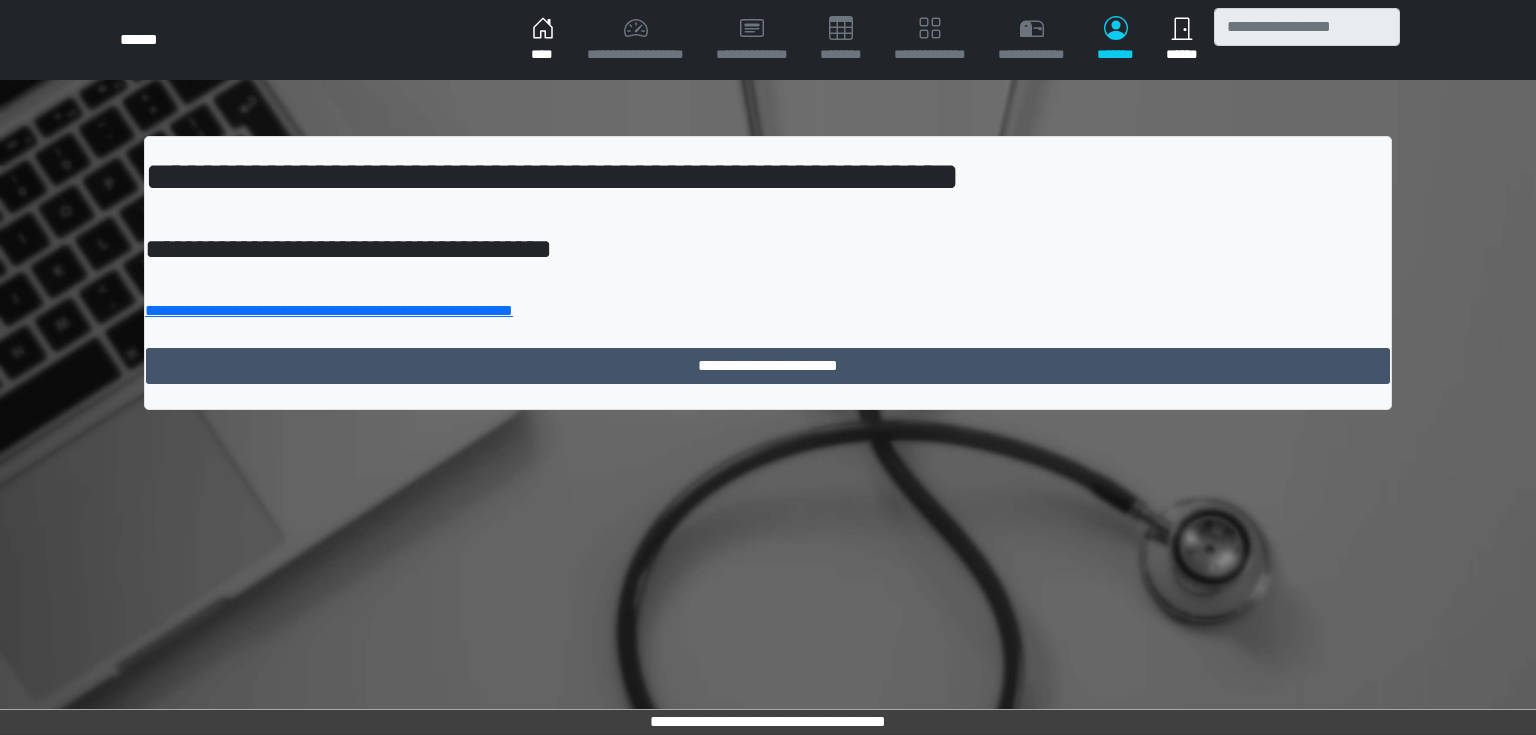 scroll, scrollTop: 0, scrollLeft: 0, axis: both 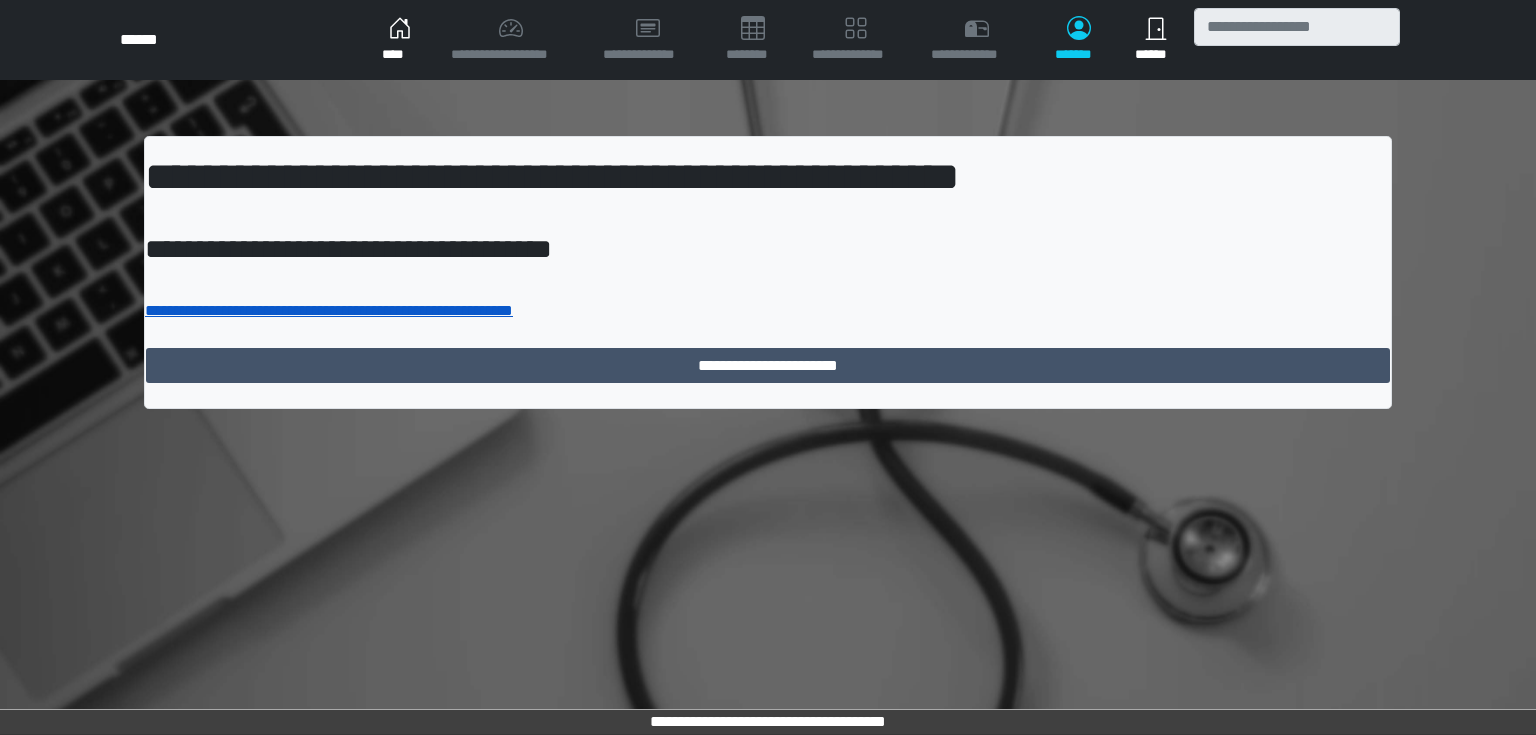 click on "**********" at bounding box center [329, 310] 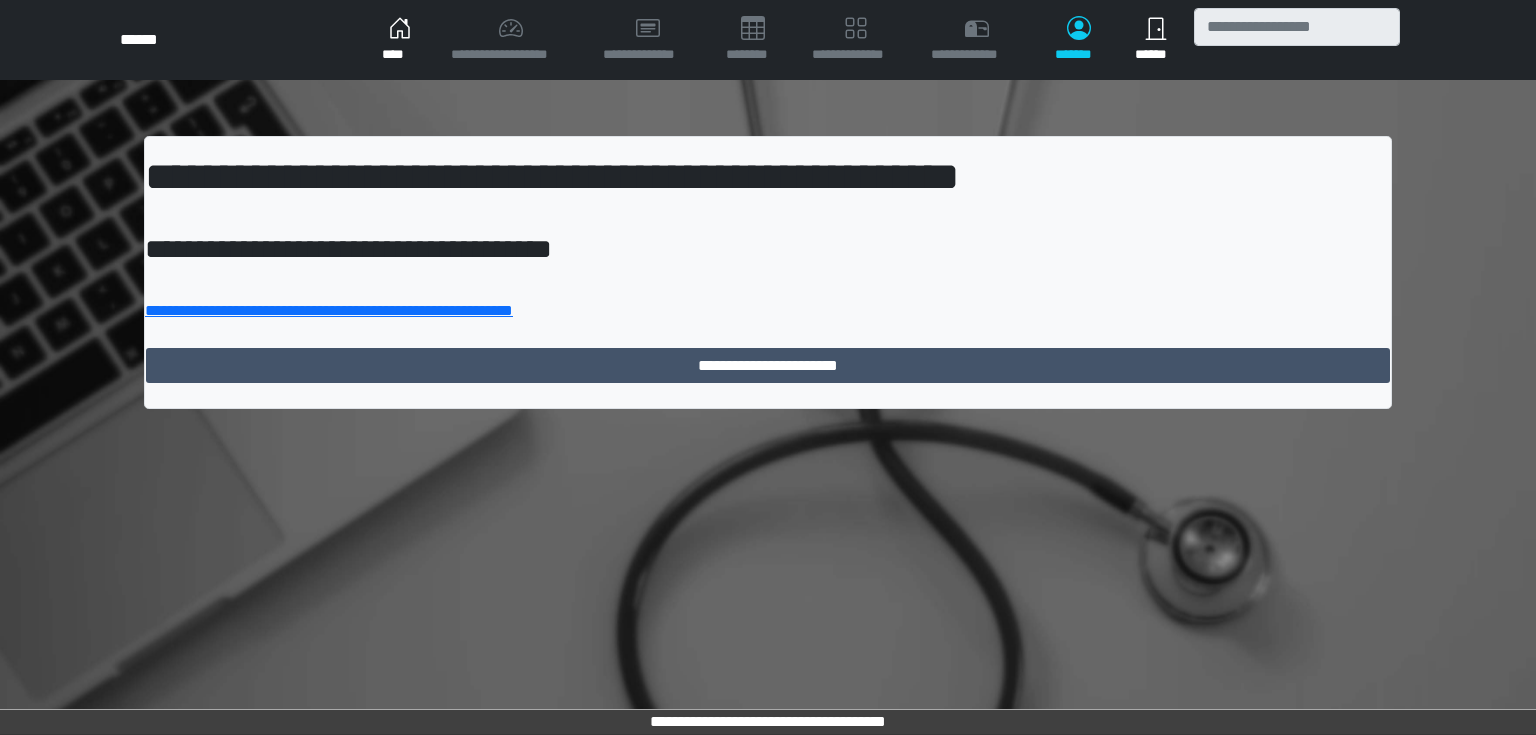 drag, startPoint x: 75, startPoint y: 544, endPoint x: 98, endPoint y: 508, distance: 42.72002 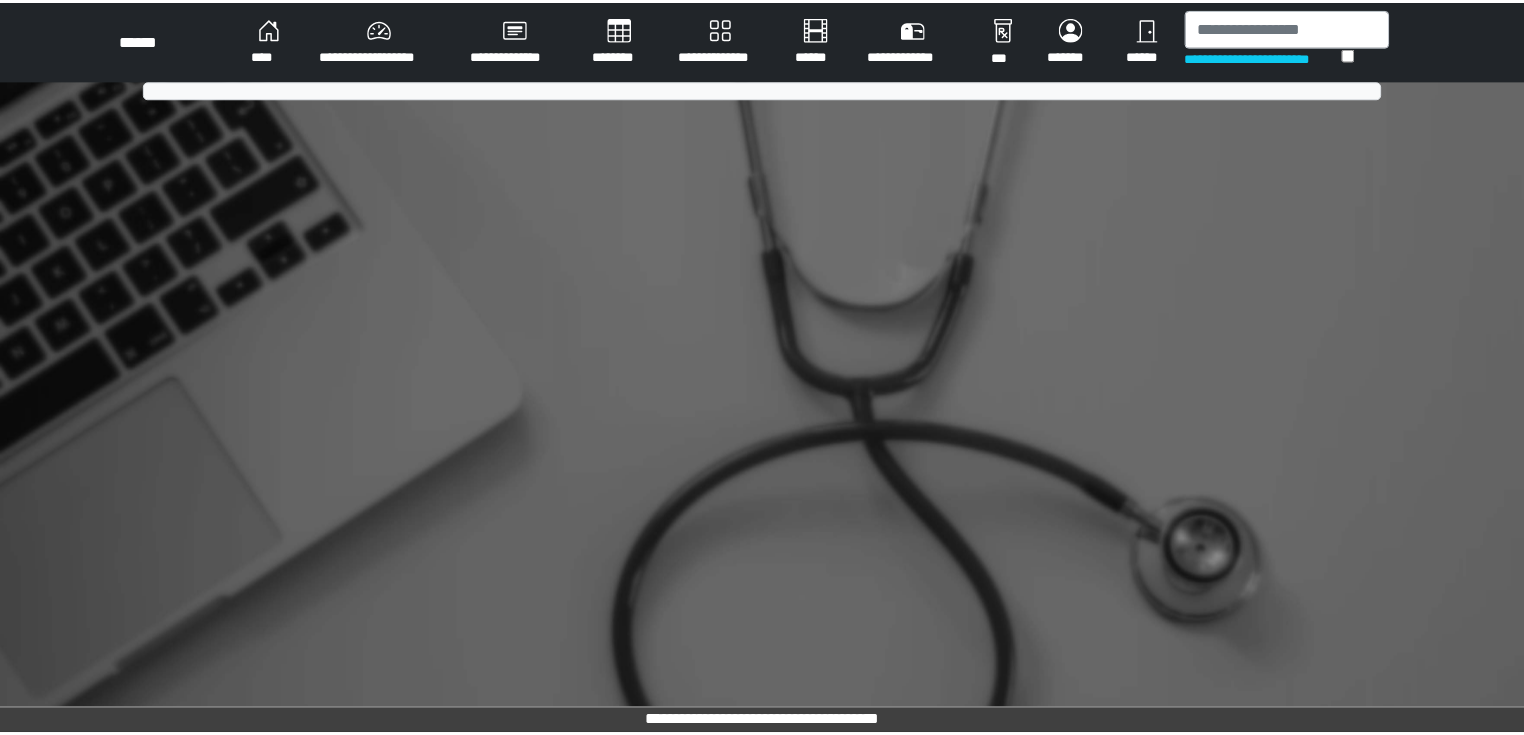 scroll, scrollTop: 0, scrollLeft: 0, axis: both 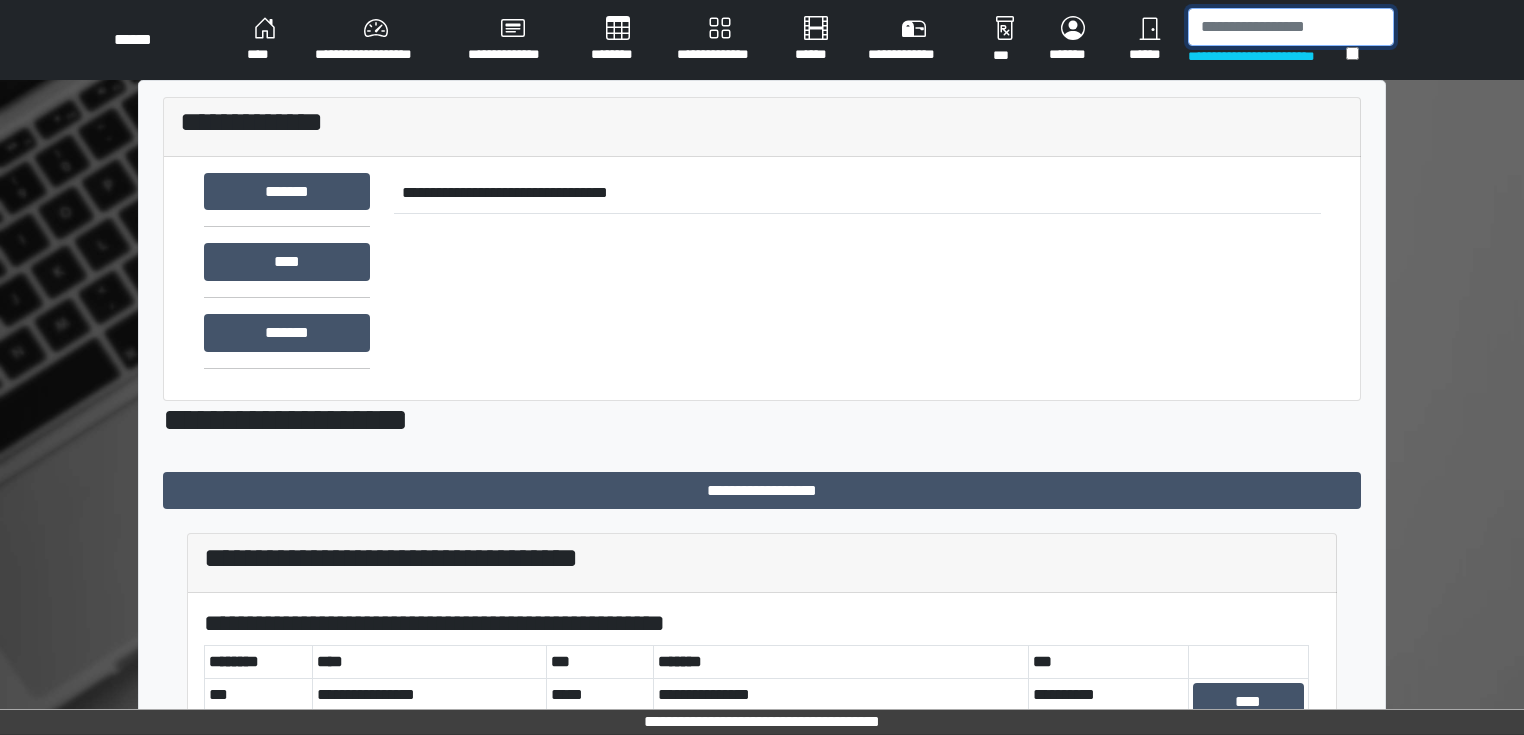click at bounding box center [1291, 27] 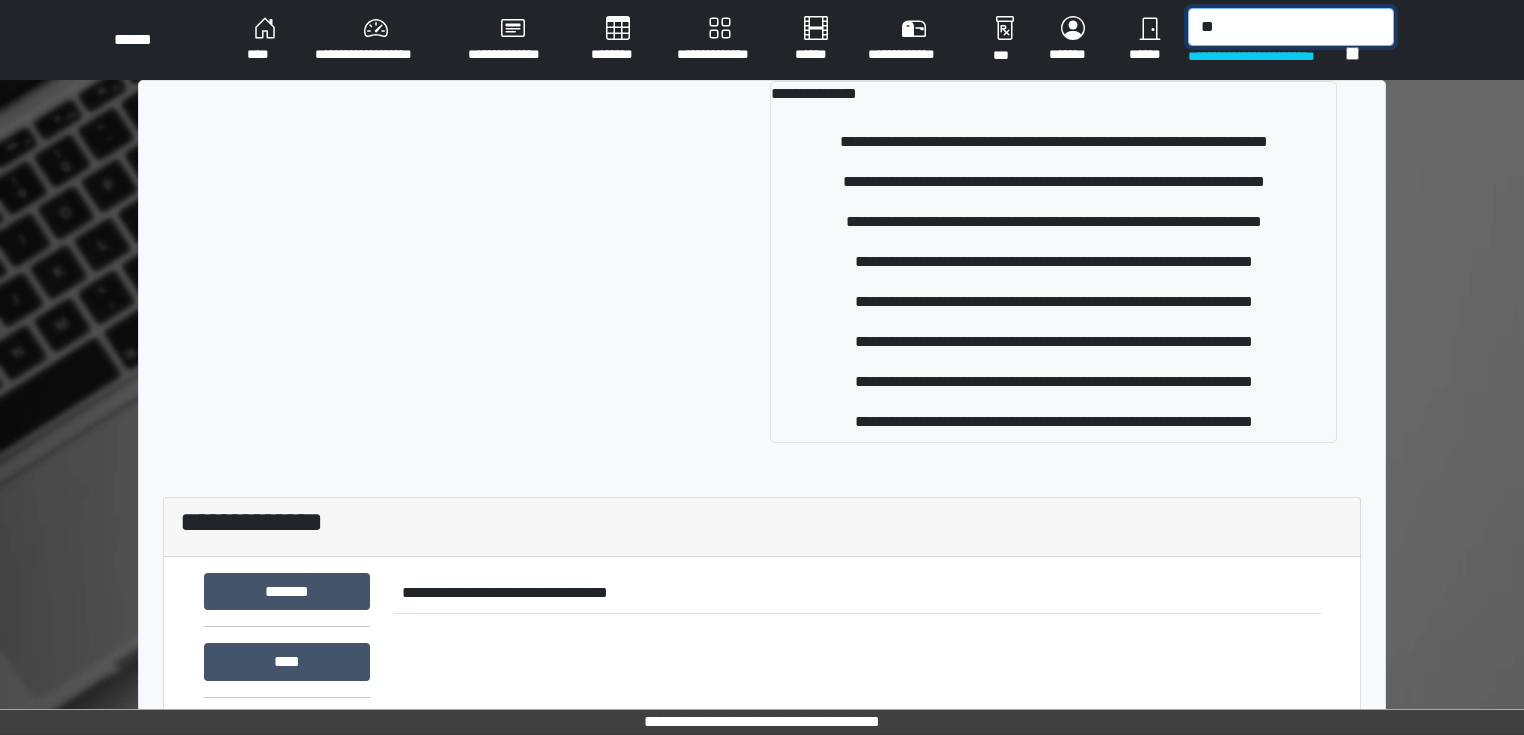 type on "*" 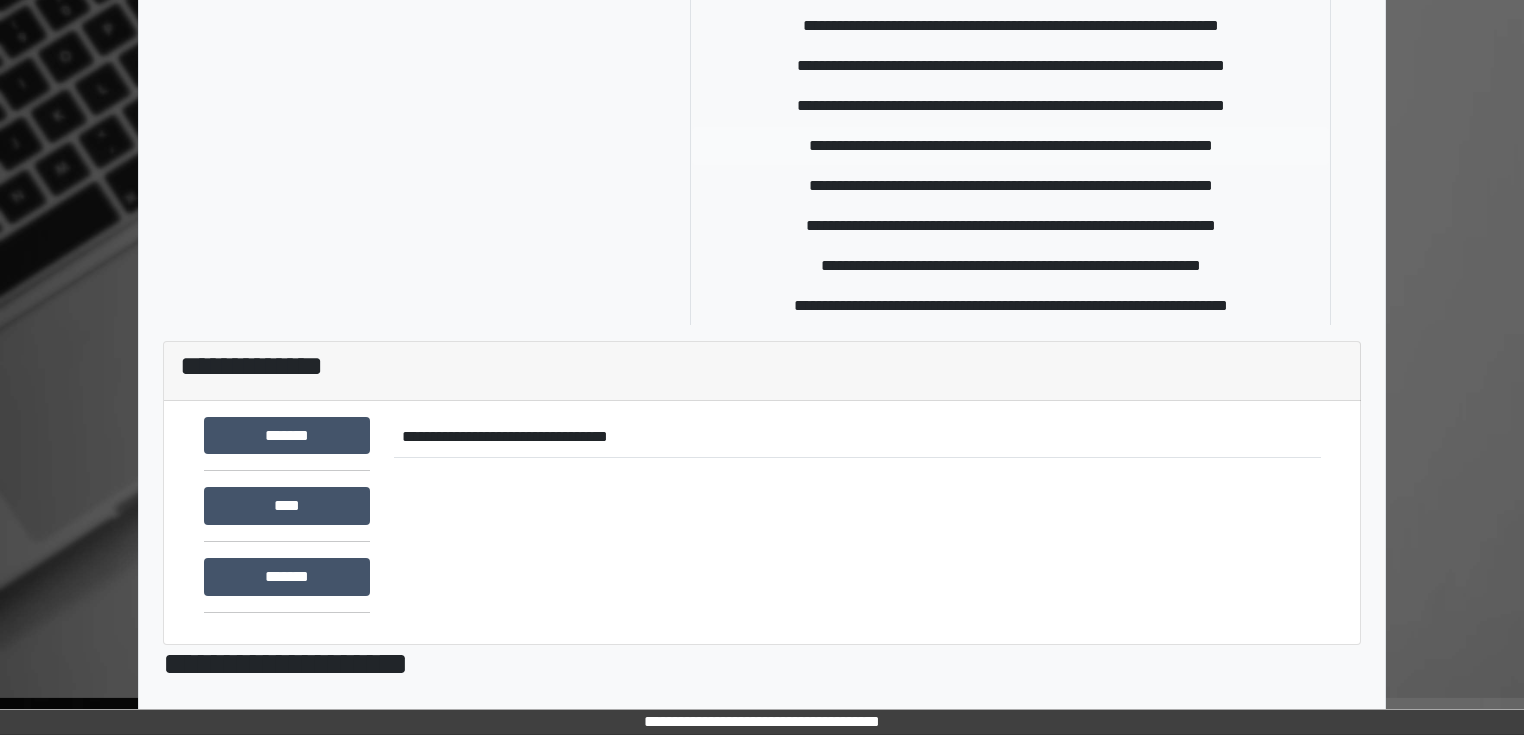 scroll, scrollTop: 0, scrollLeft: 0, axis: both 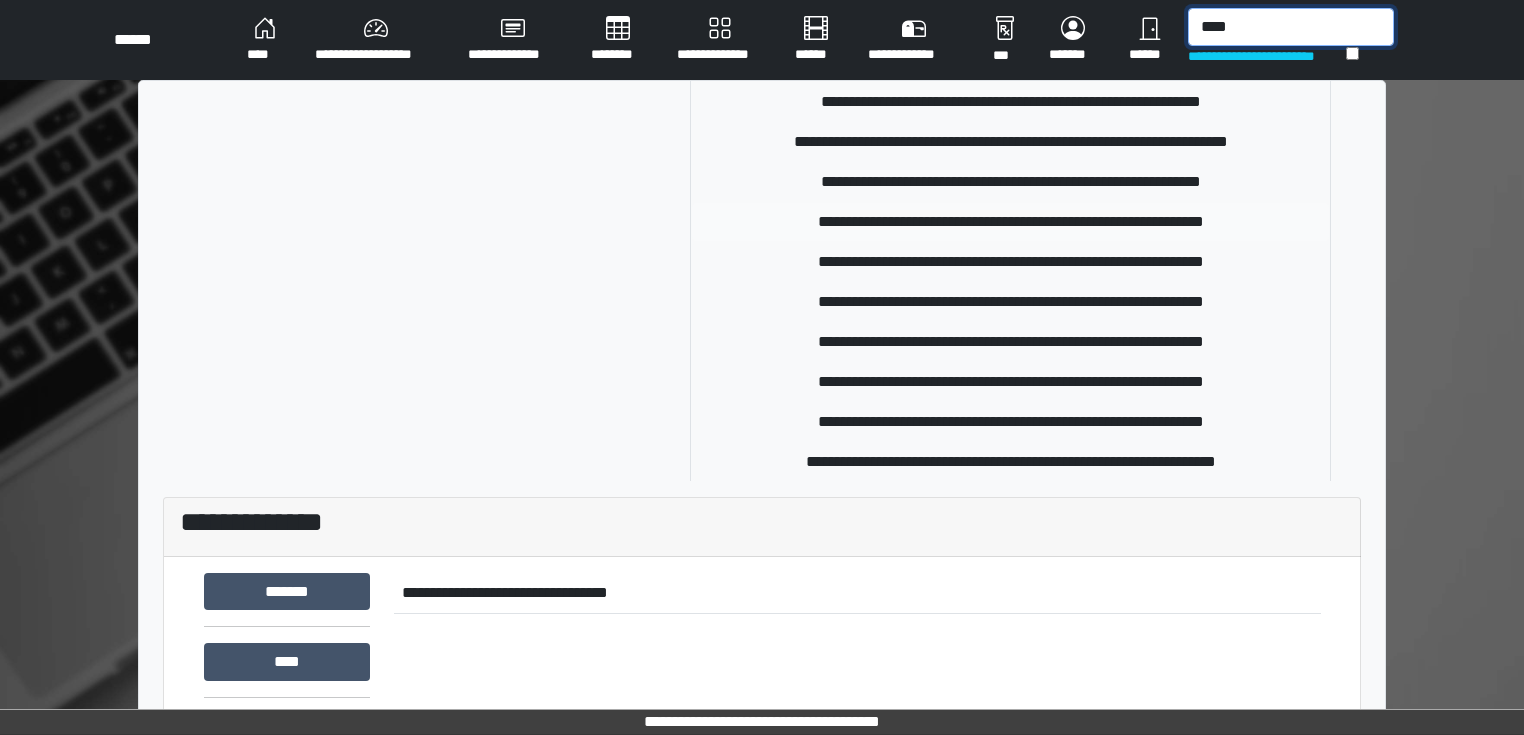 type on "****" 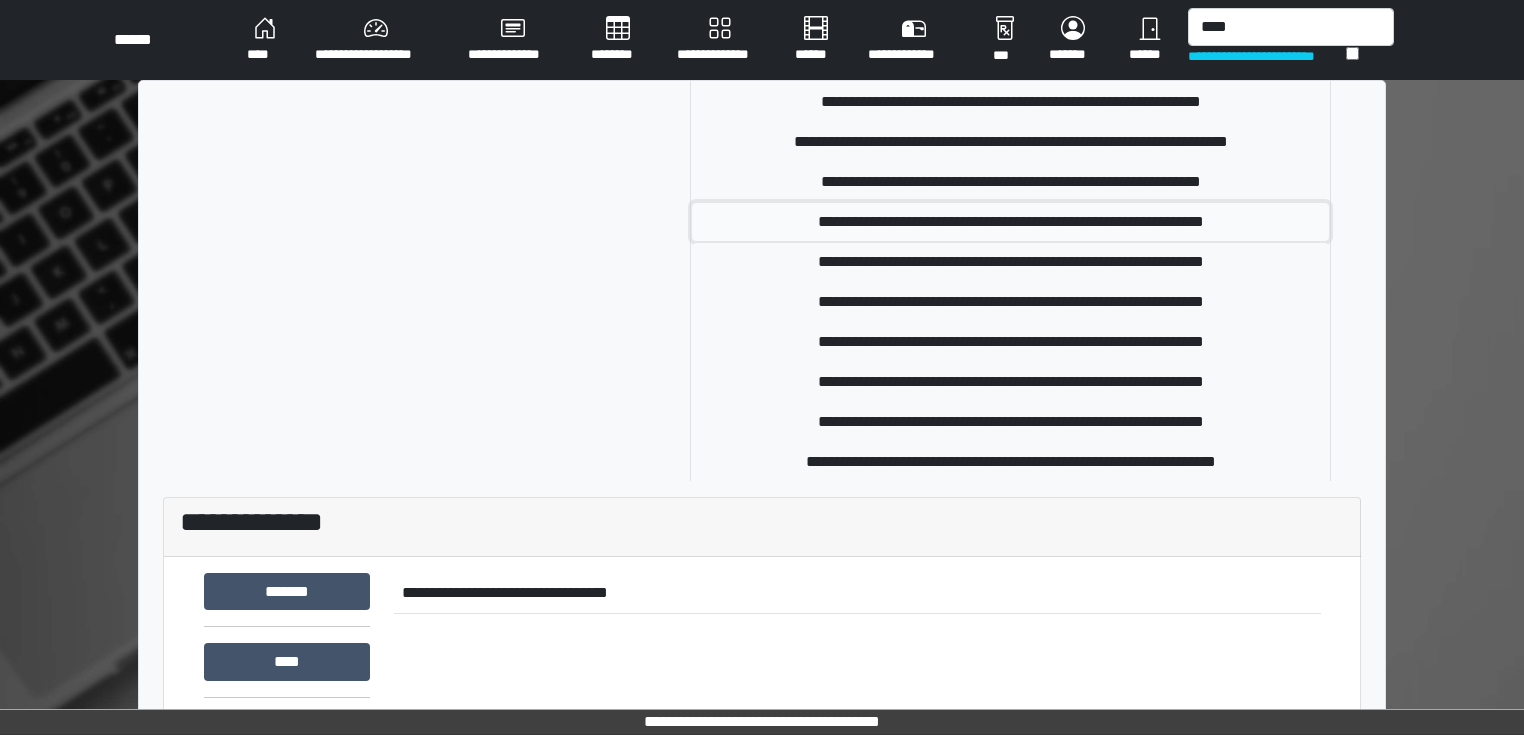 click on "**********" at bounding box center (1010, 222) 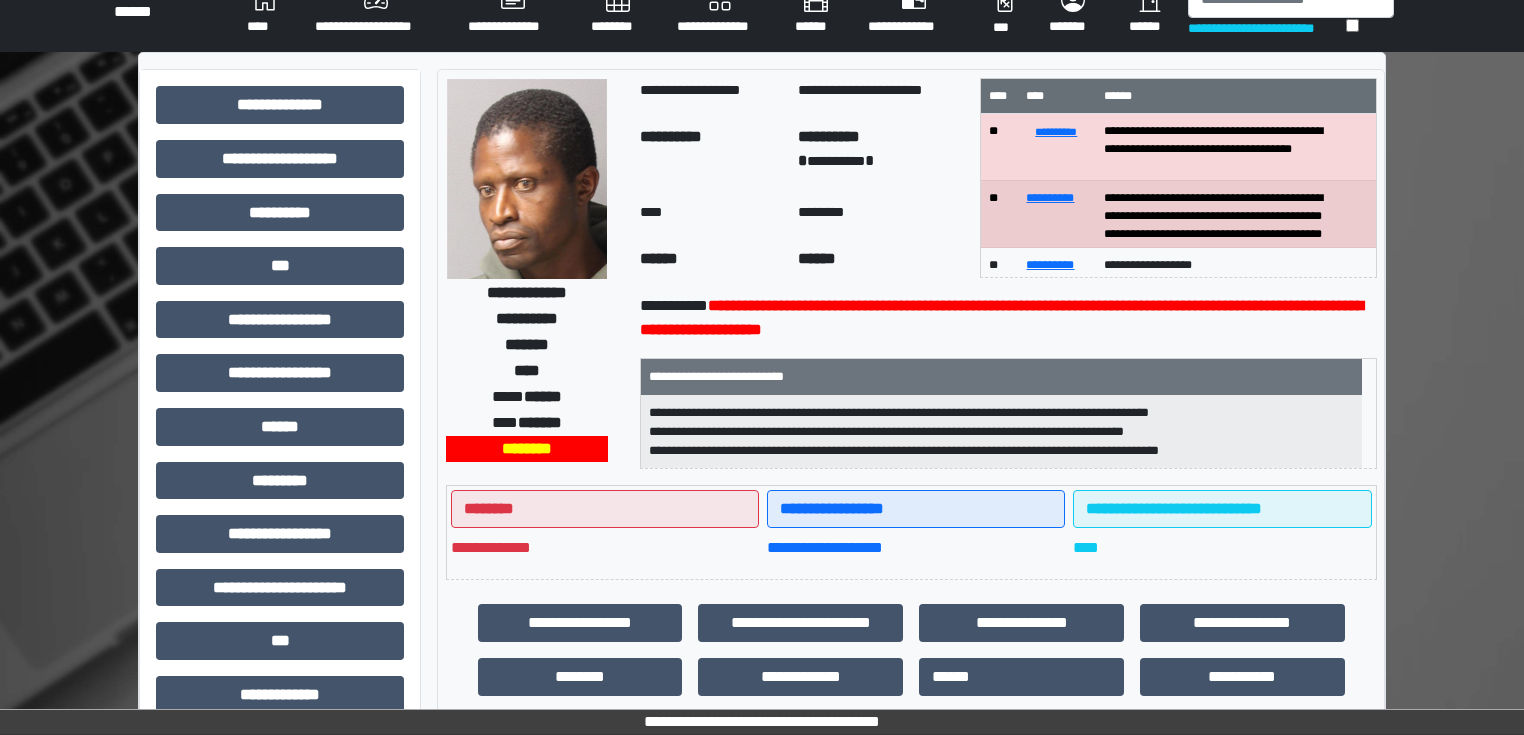 scroll, scrollTop: 0, scrollLeft: 0, axis: both 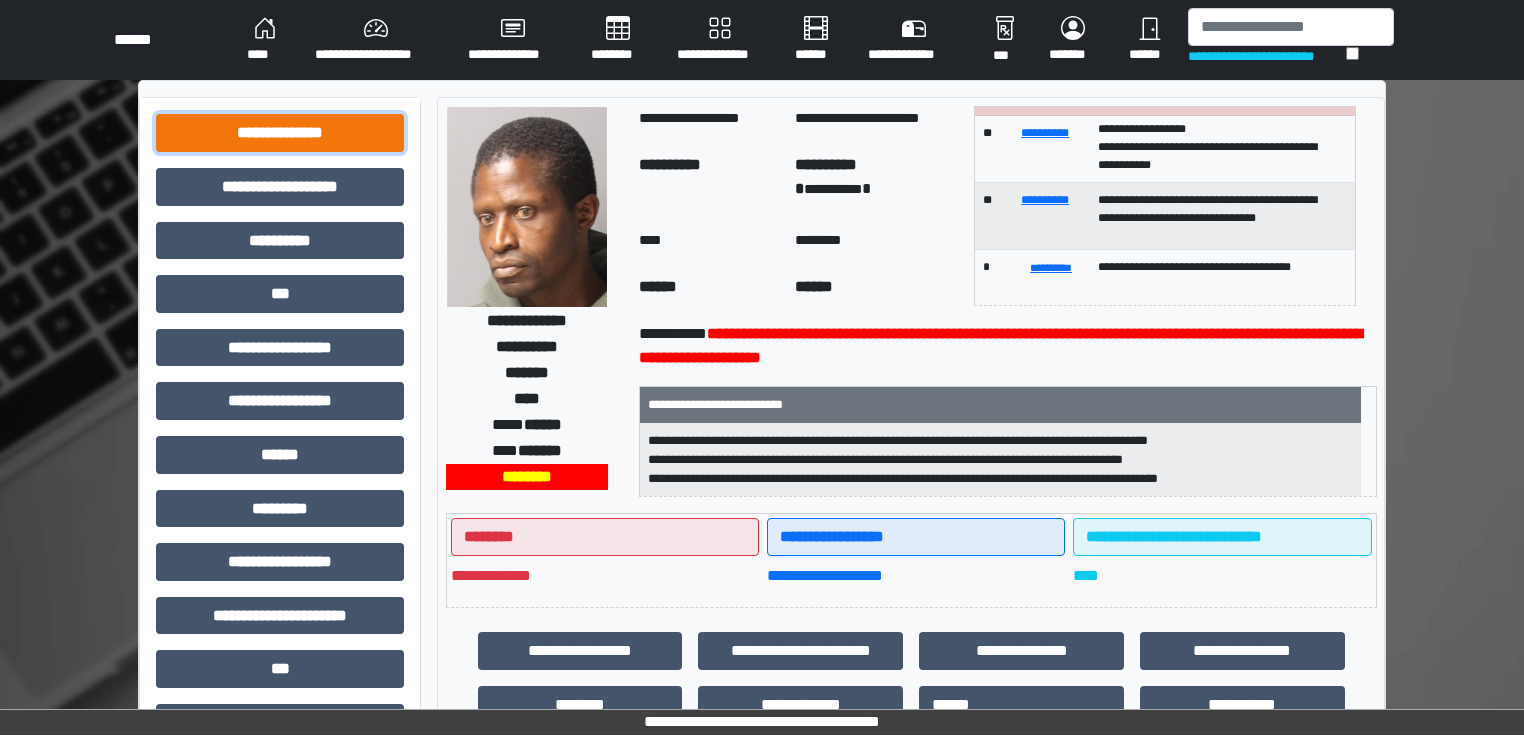 click on "**********" at bounding box center (280, 133) 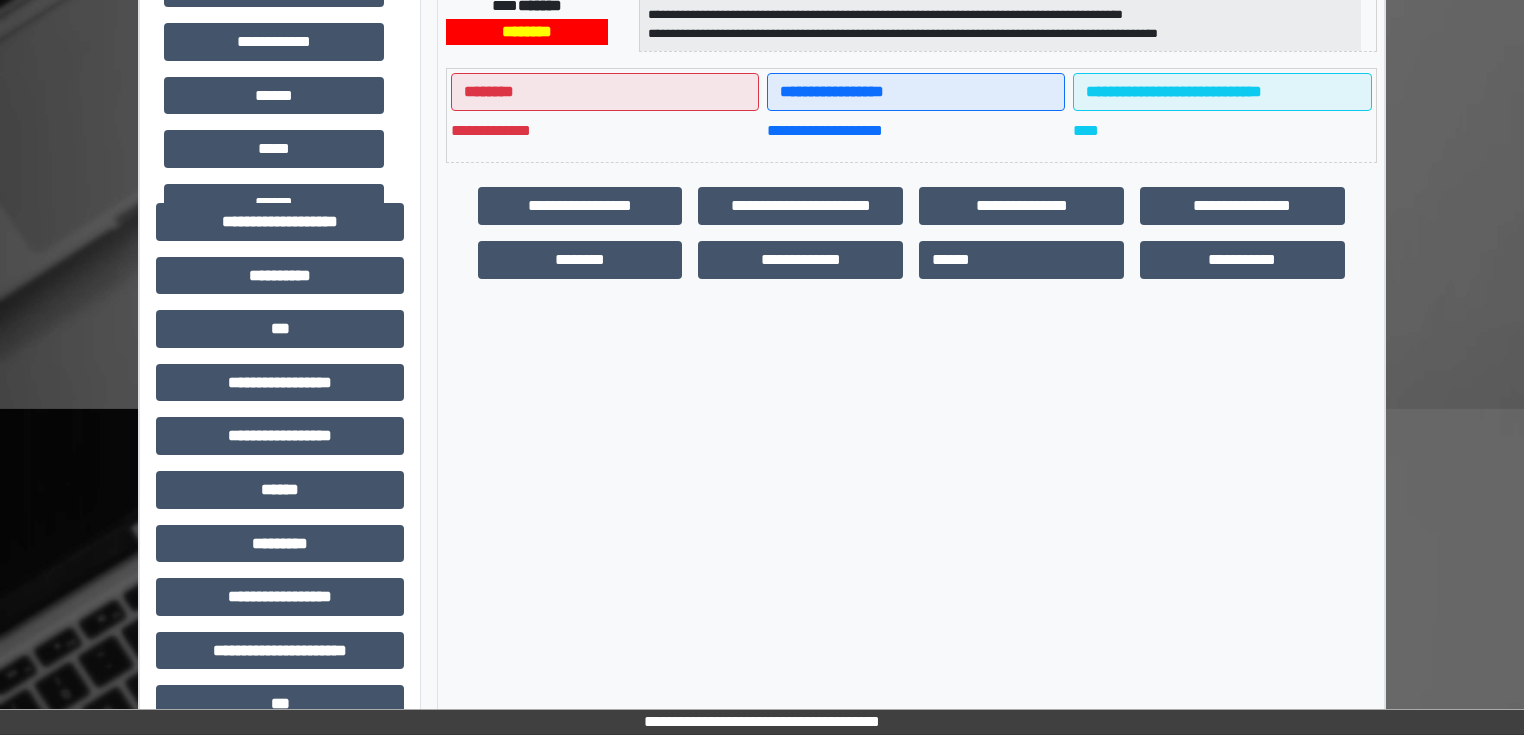 scroll, scrollTop: 80, scrollLeft: 0, axis: vertical 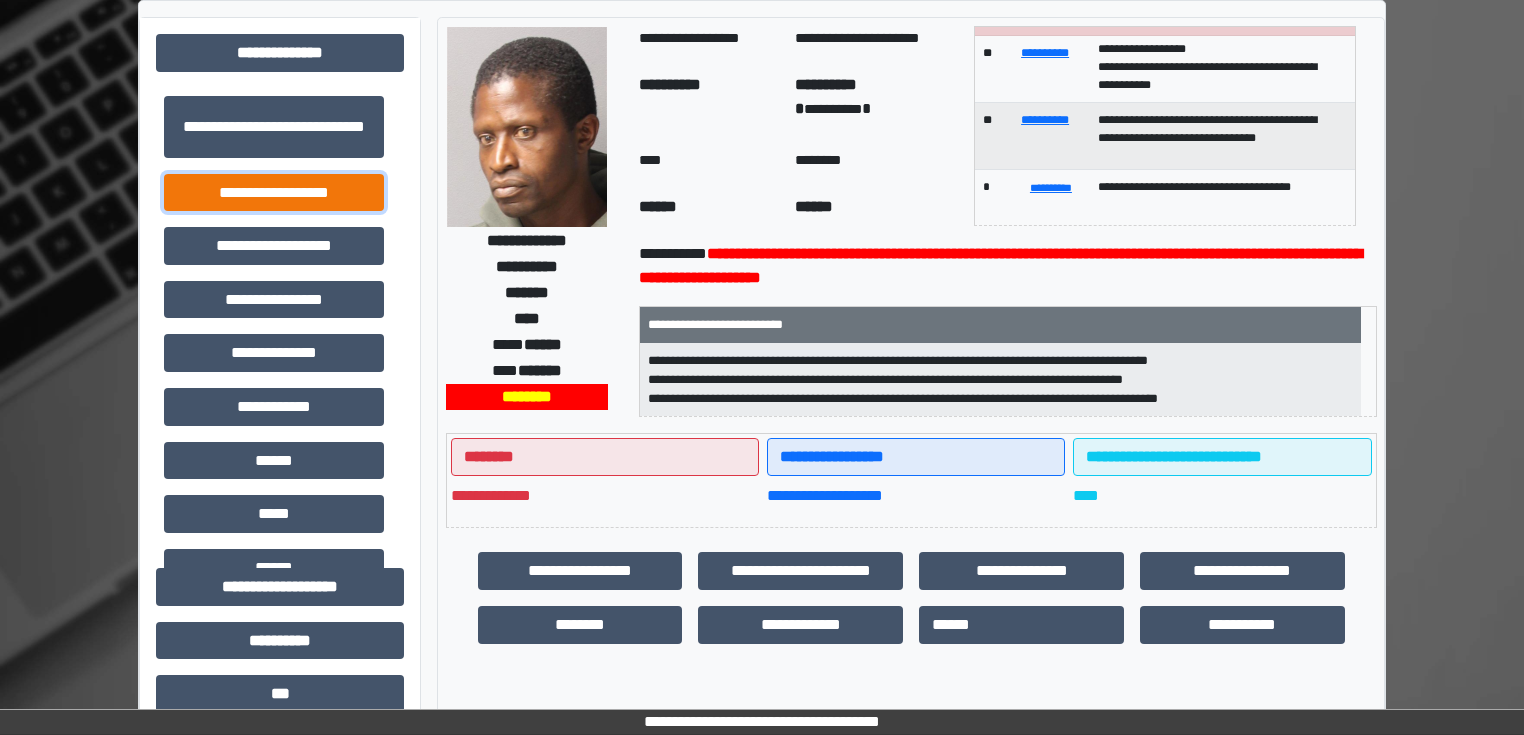 click on "**********" at bounding box center (274, 193) 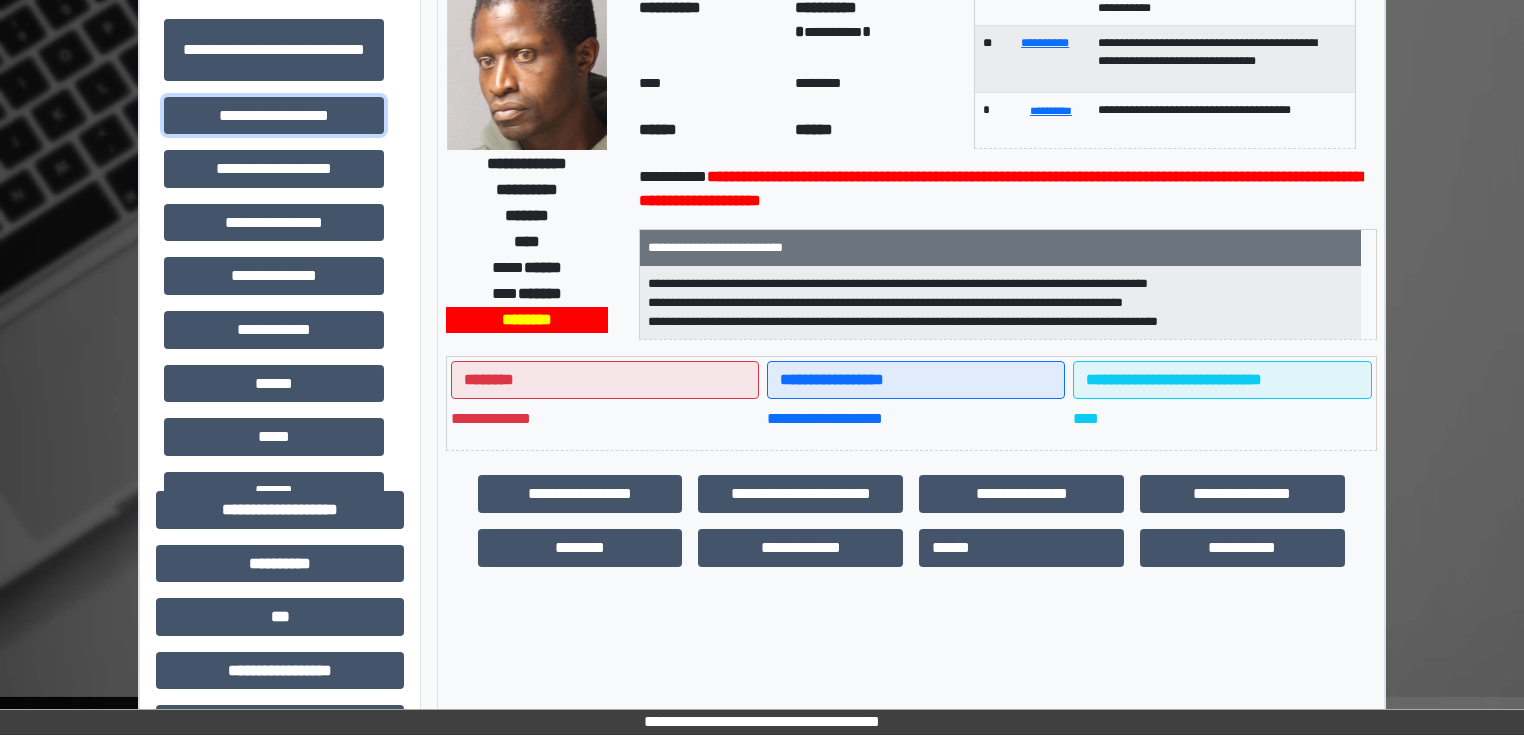 scroll, scrollTop: 0, scrollLeft: 0, axis: both 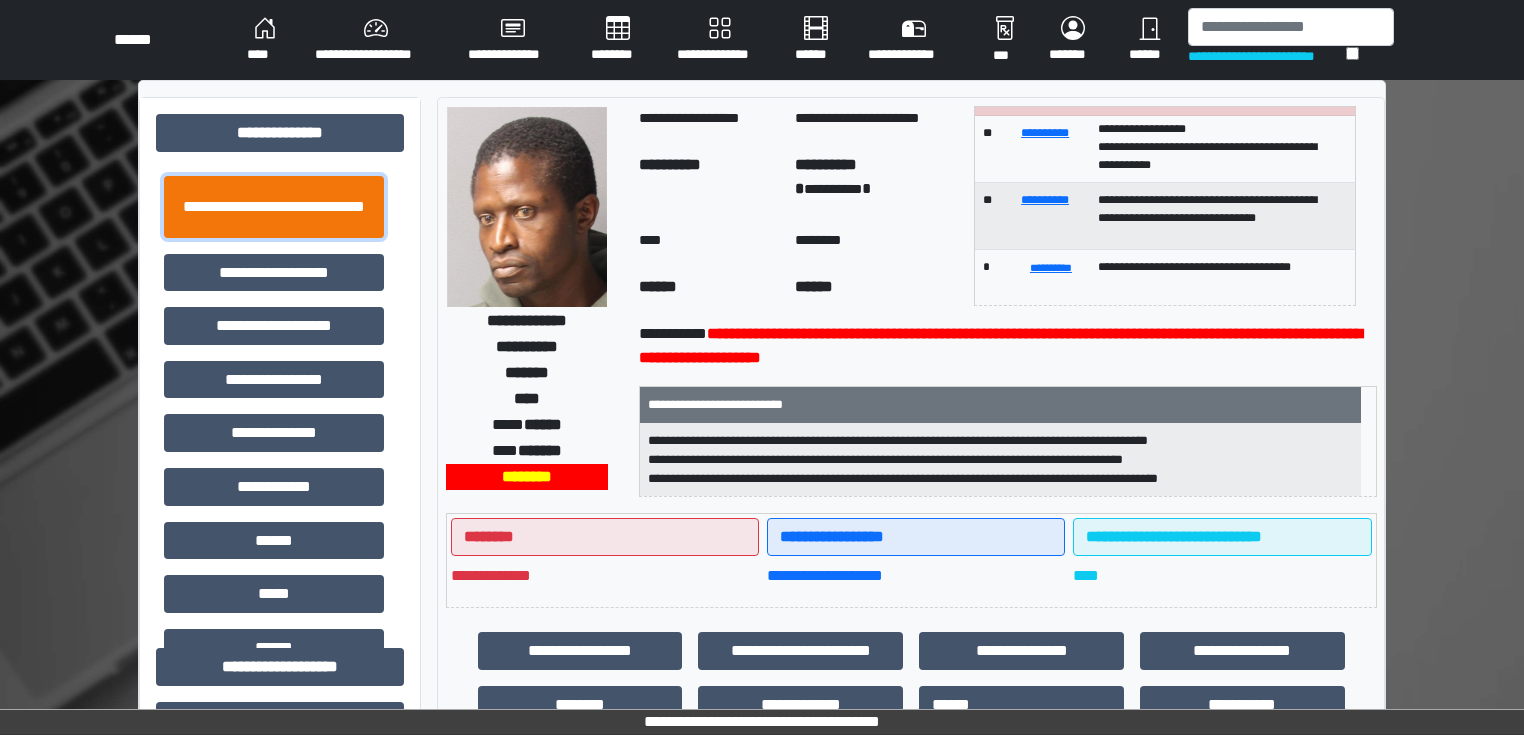 click on "**********" at bounding box center (274, 207) 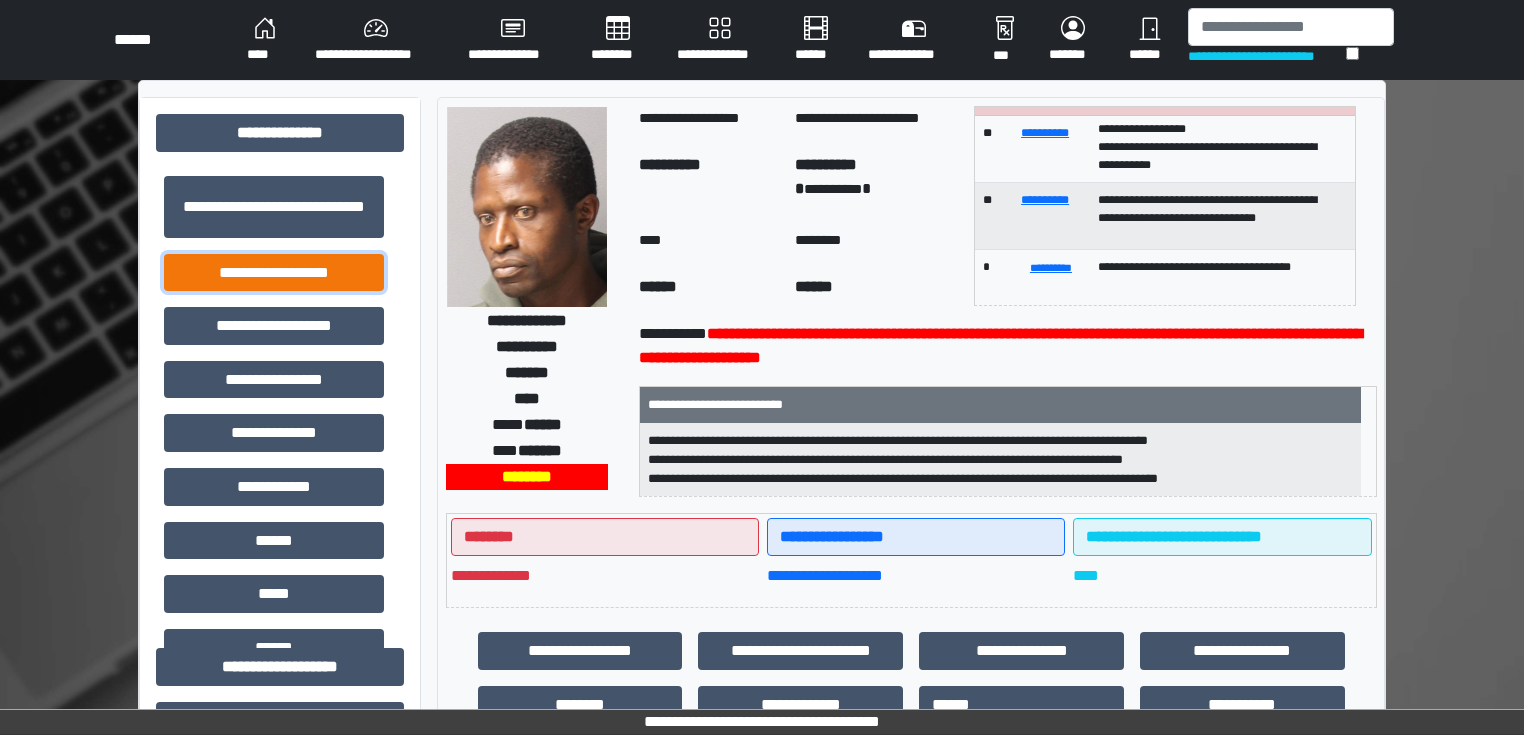 click on "**********" at bounding box center [274, 273] 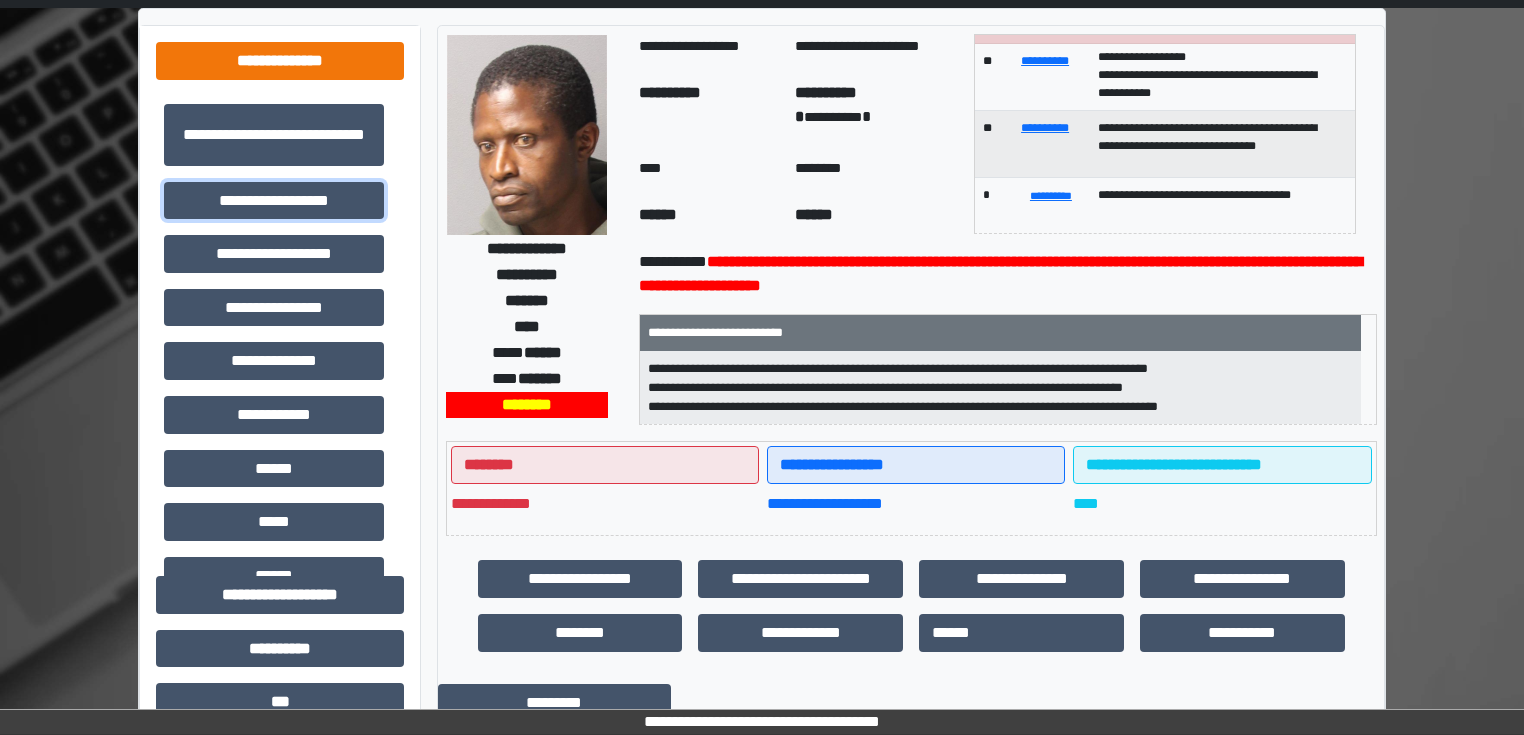 scroll, scrollTop: 0, scrollLeft: 0, axis: both 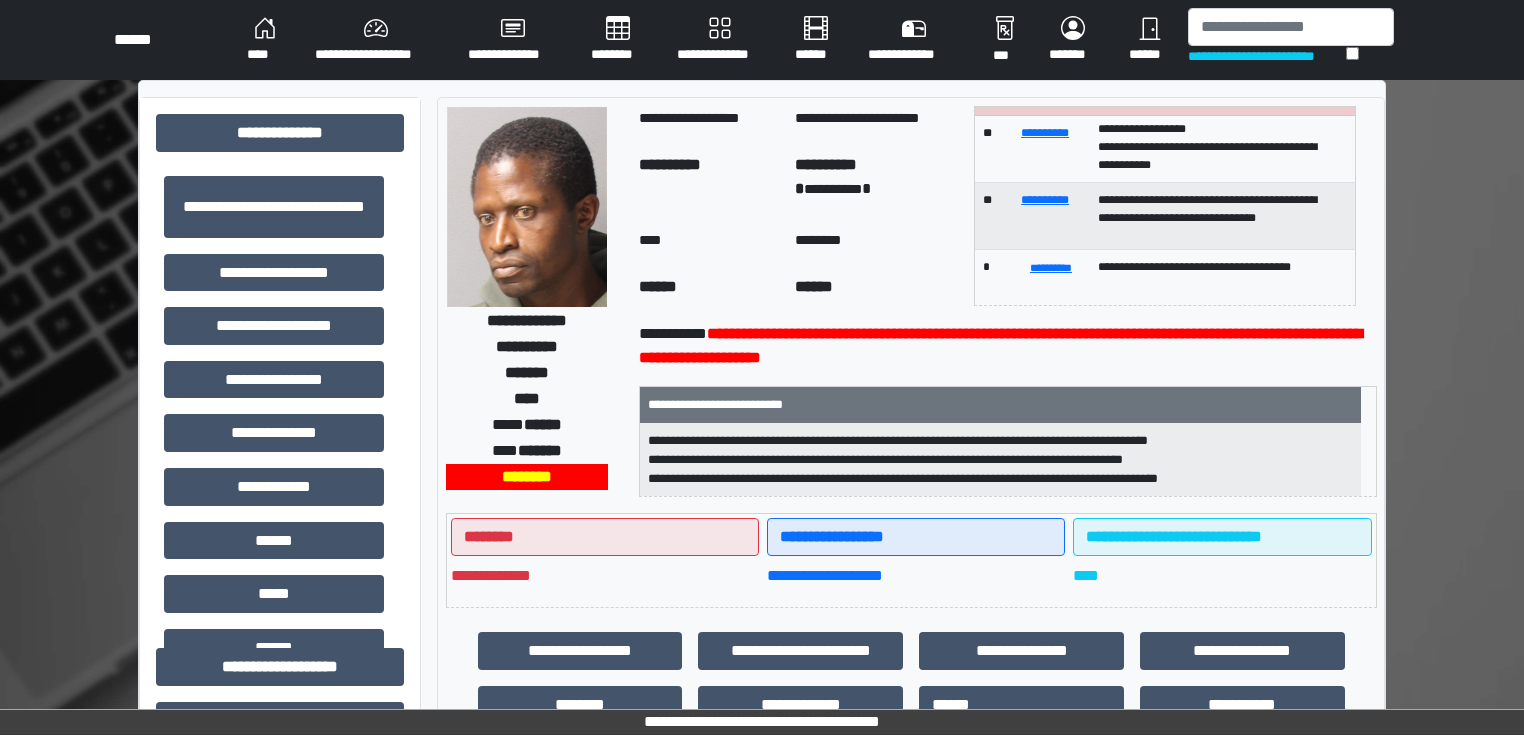 click on "**********" at bounding box center [280, 863] 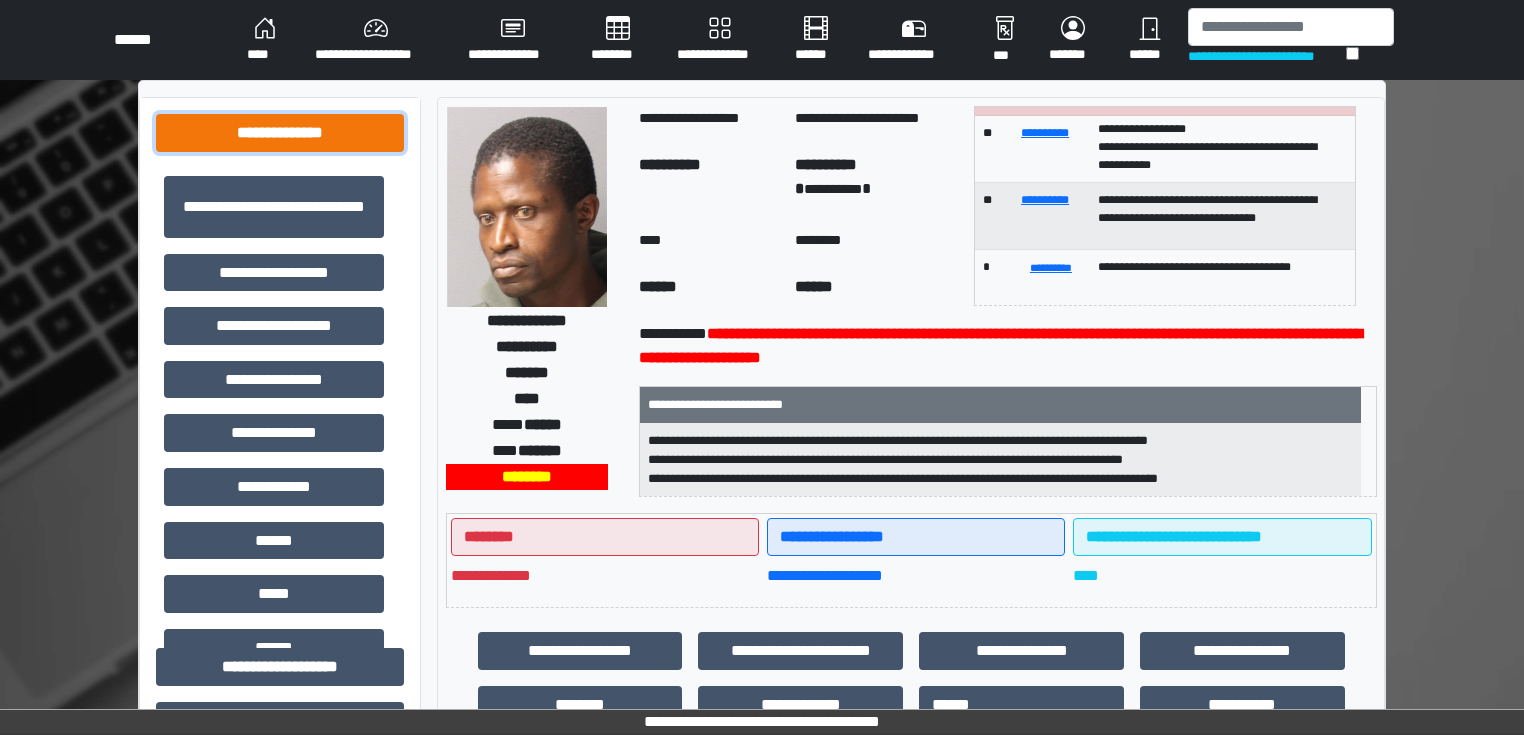 click on "**********" at bounding box center (280, 133) 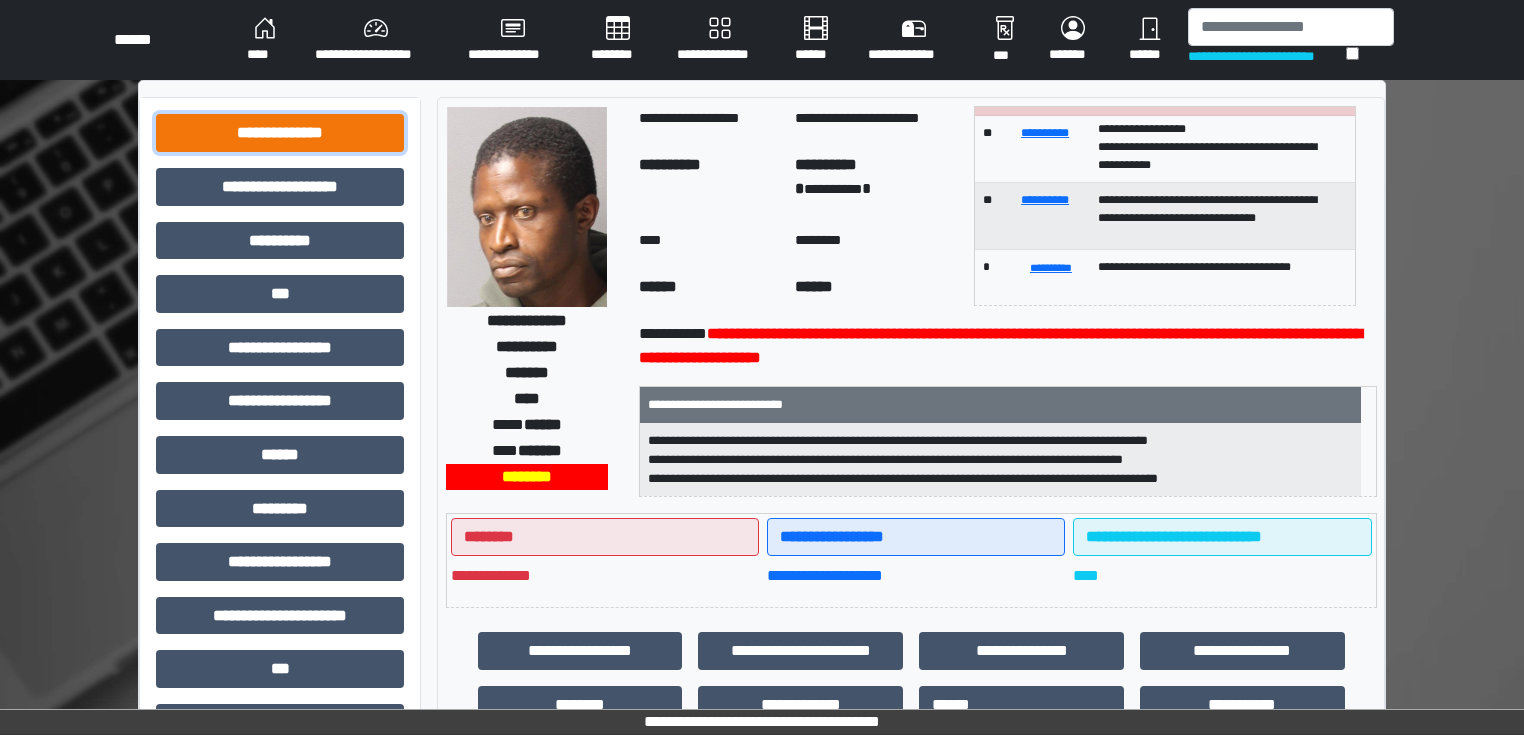 click on "**********" at bounding box center (280, 133) 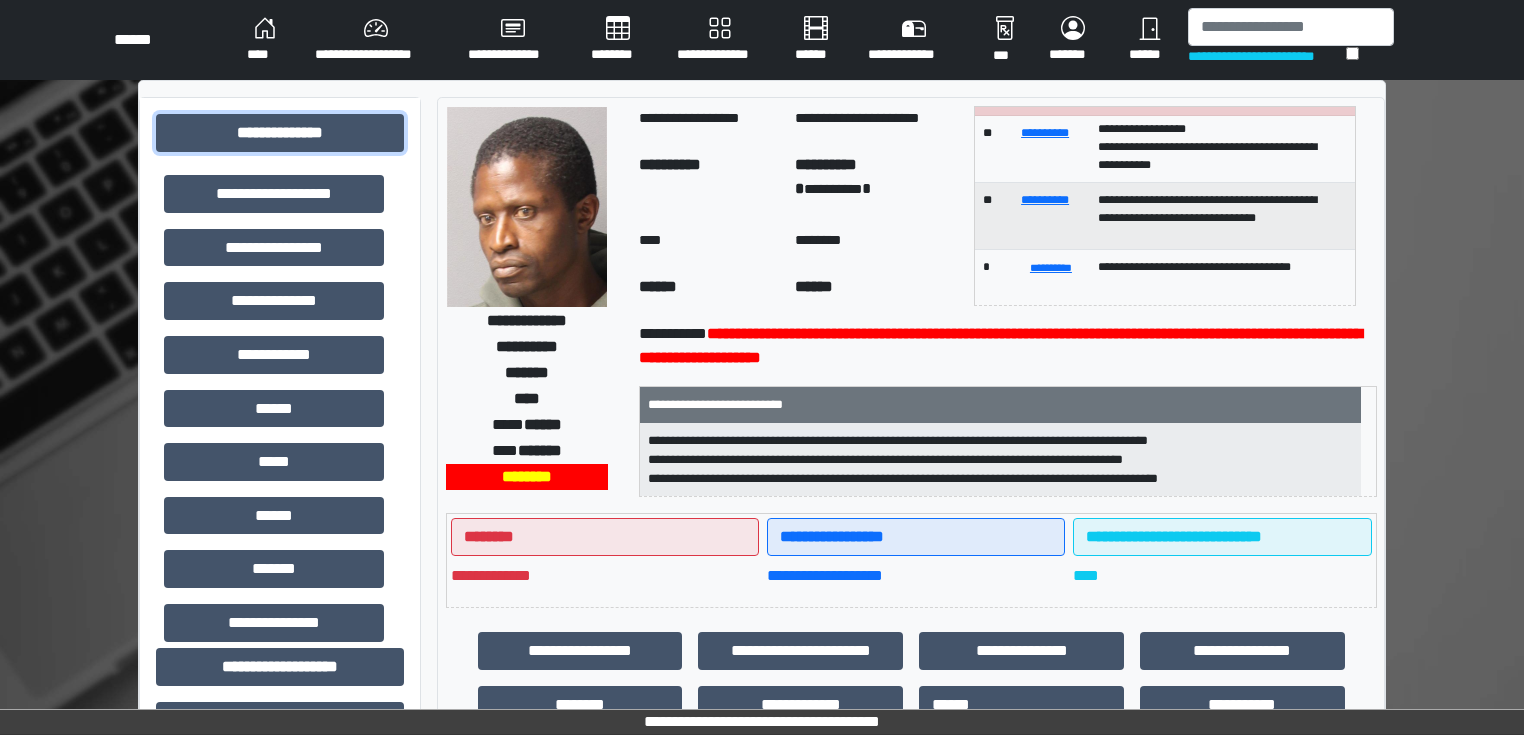scroll, scrollTop: 0, scrollLeft: 0, axis: both 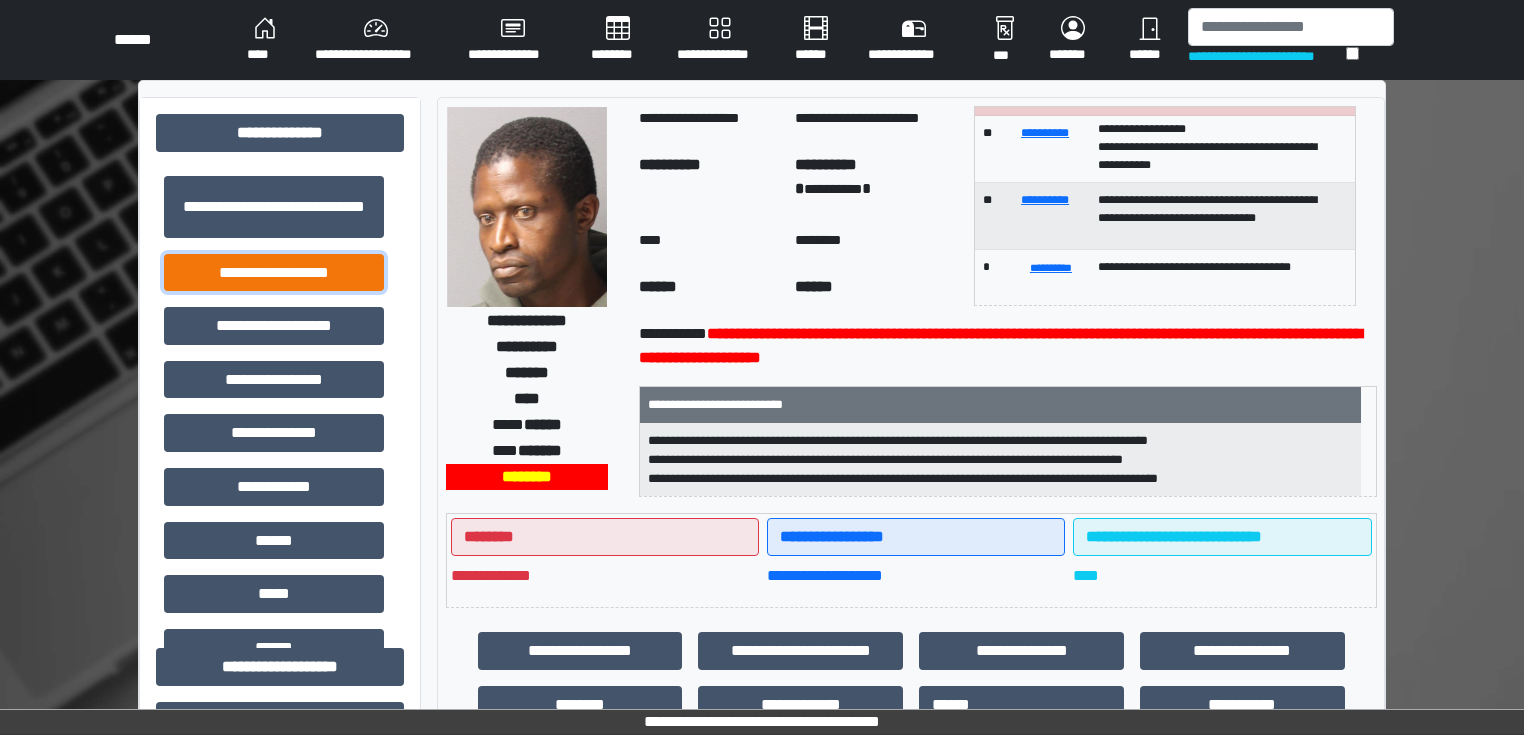 click on "**********" at bounding box center (274, 273) 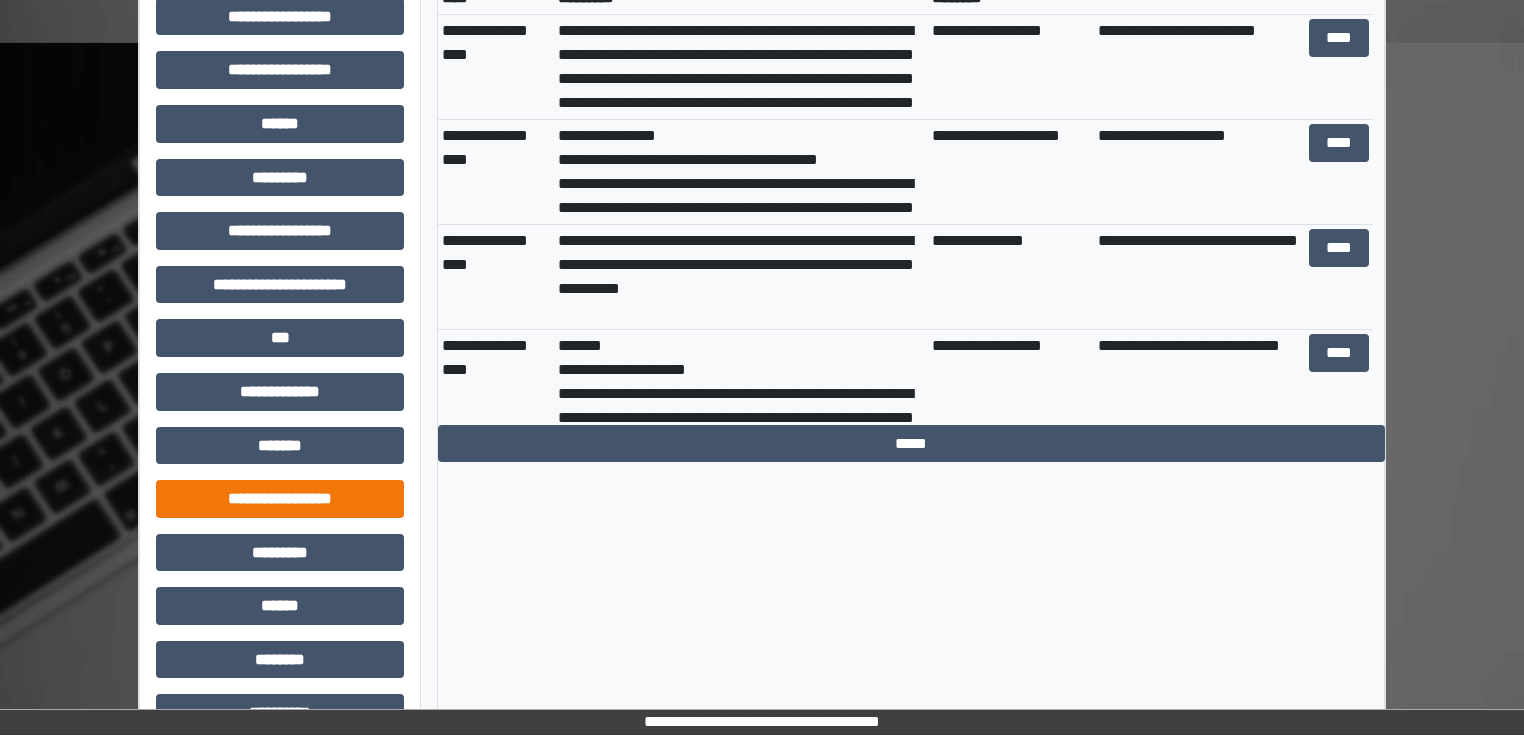 scroll, scrollTop: 911, scrollLeft: 0, axis: vertical 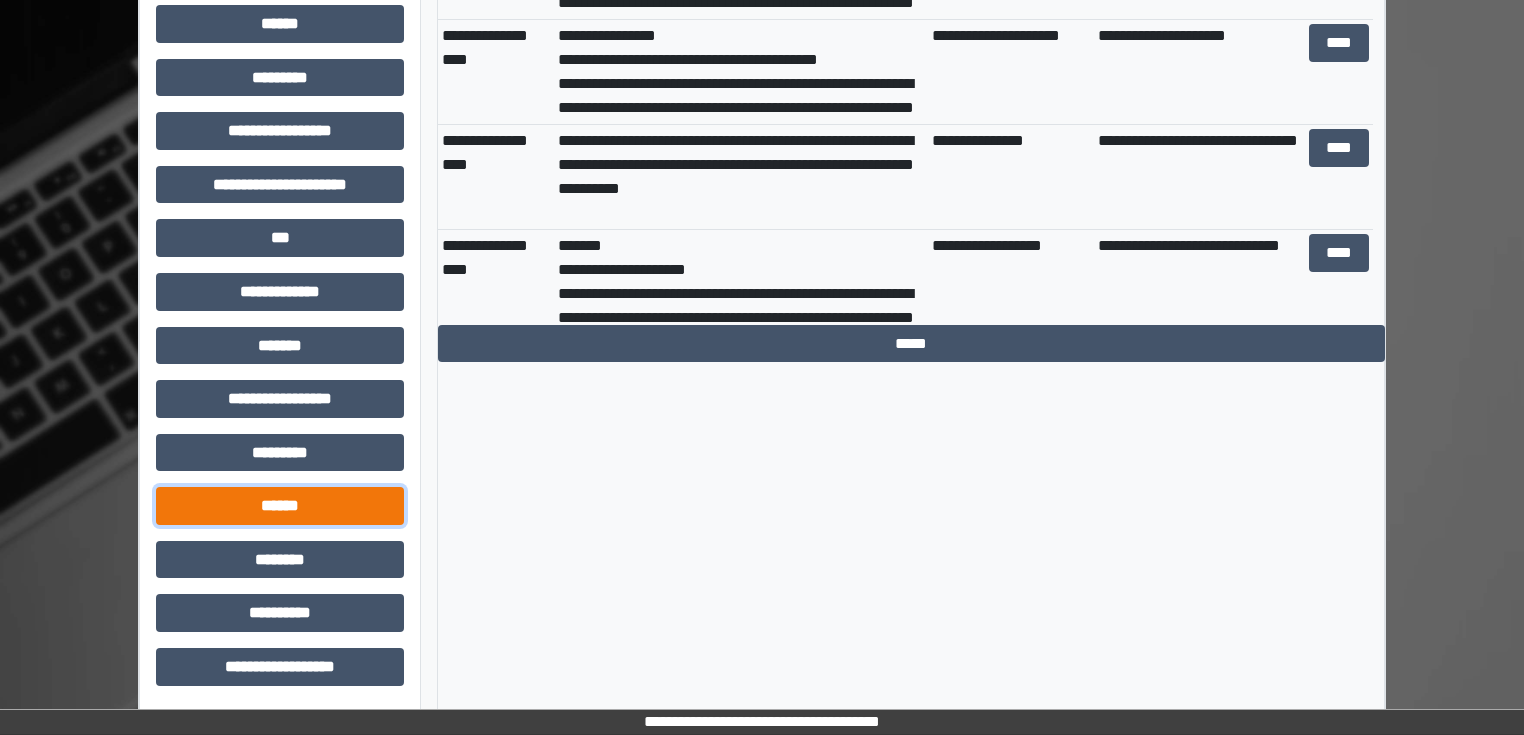 click on "******" at bounding box center [280, 506] 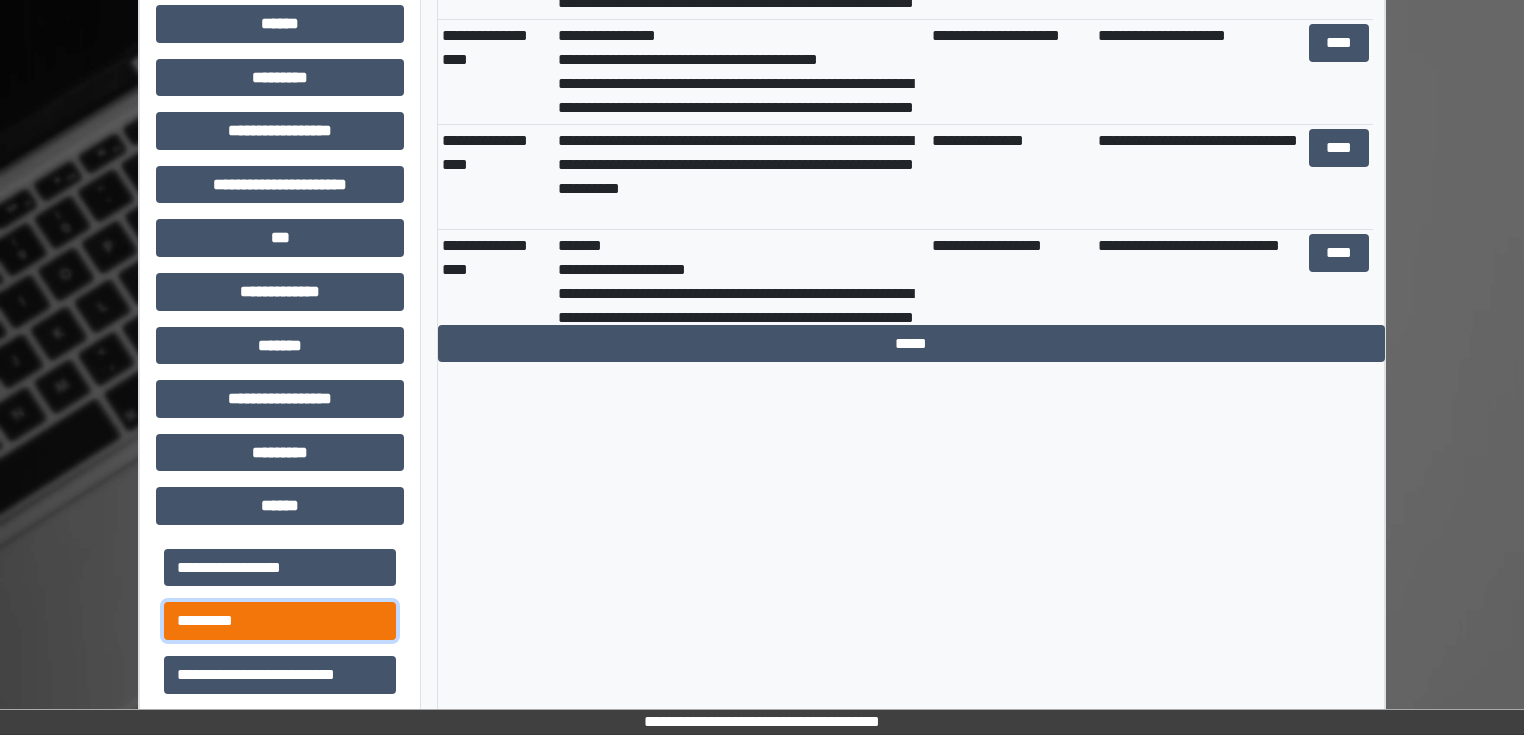 click on "*********" at bounding box center [280, 621] 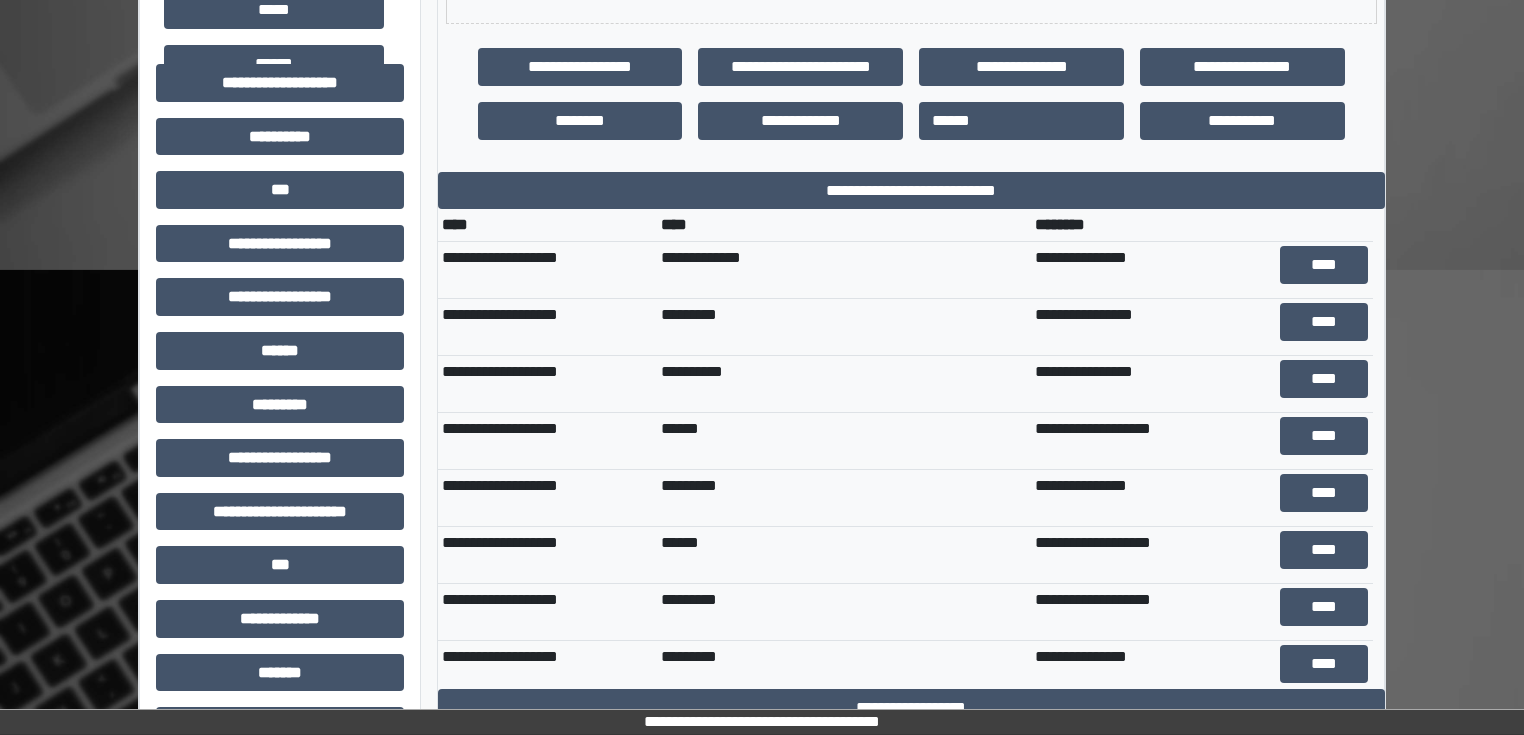 scroll, scrollTop: 591, scrollLeft: 0, axis: vertical 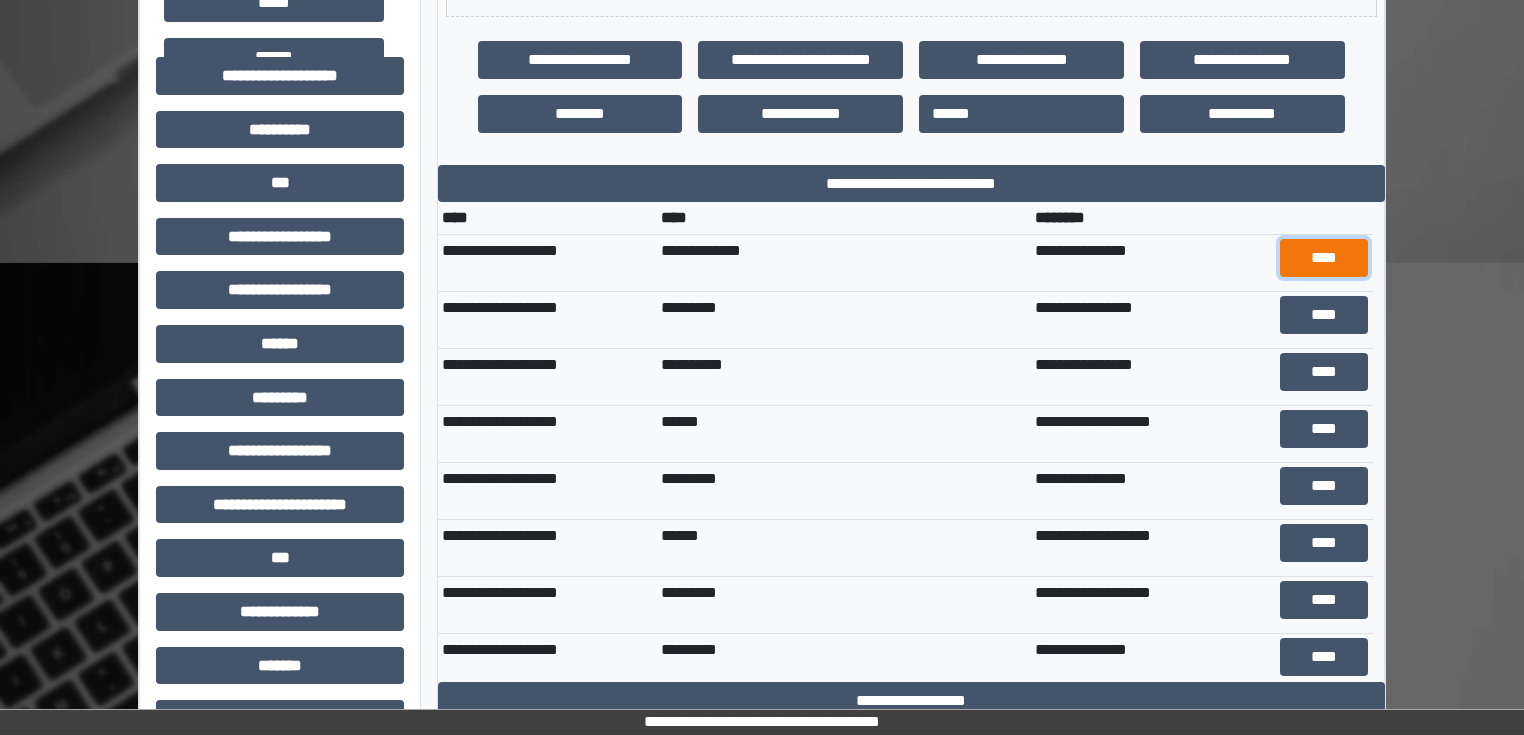 click on "****" at bounding box center [1324, 258] 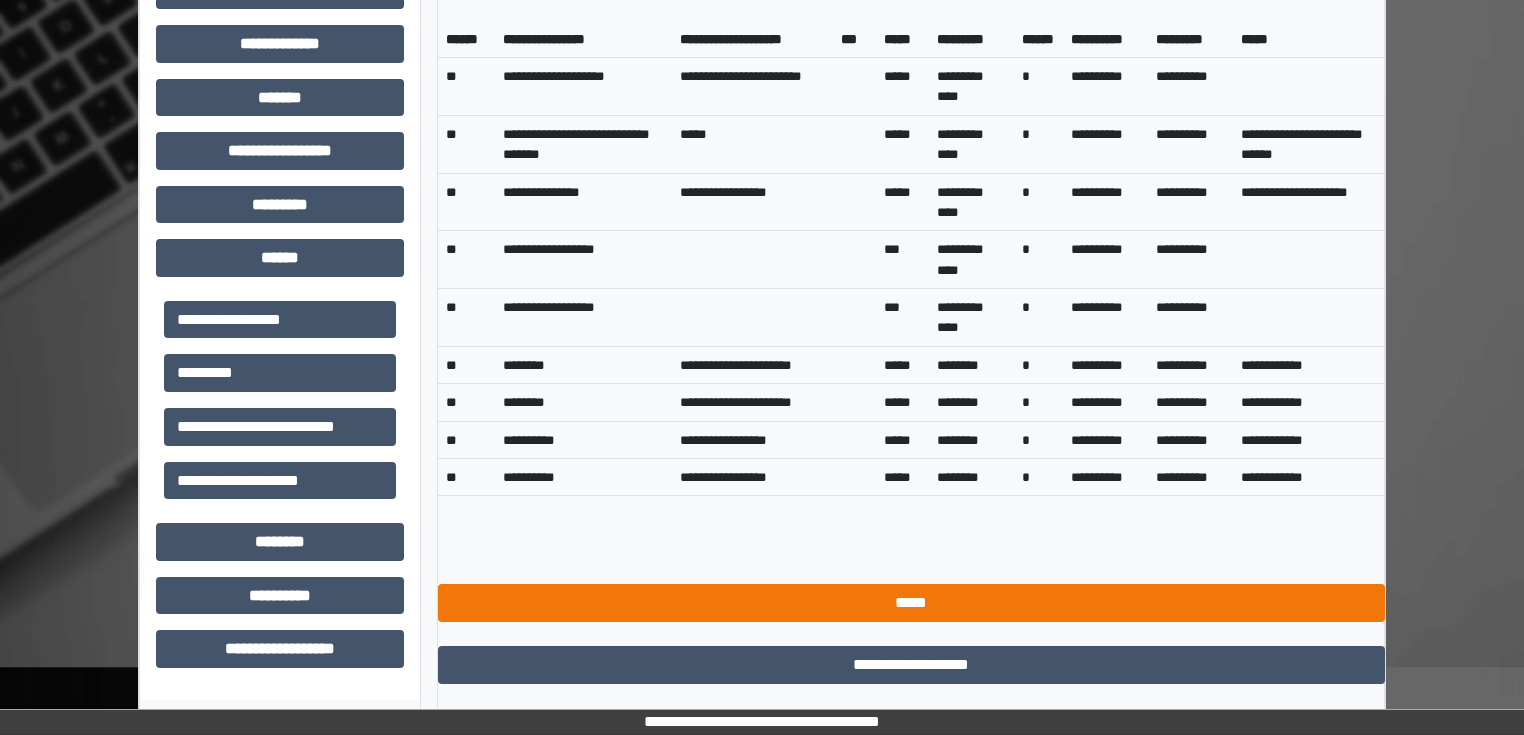 scroll, scrollTop: 1191, scrollLeft: 0, axis: vertical 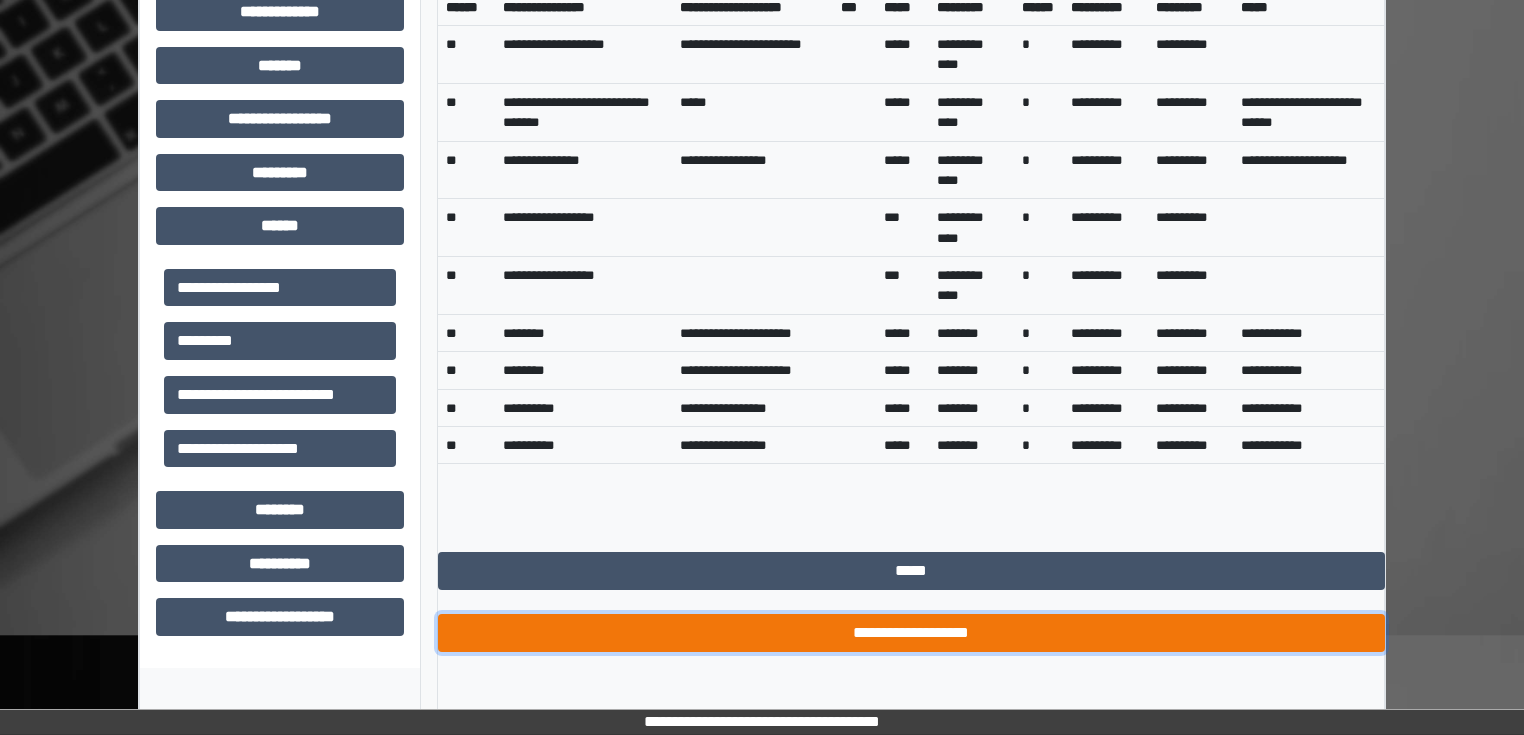 click on "**********" at bounding box center [911, 633] 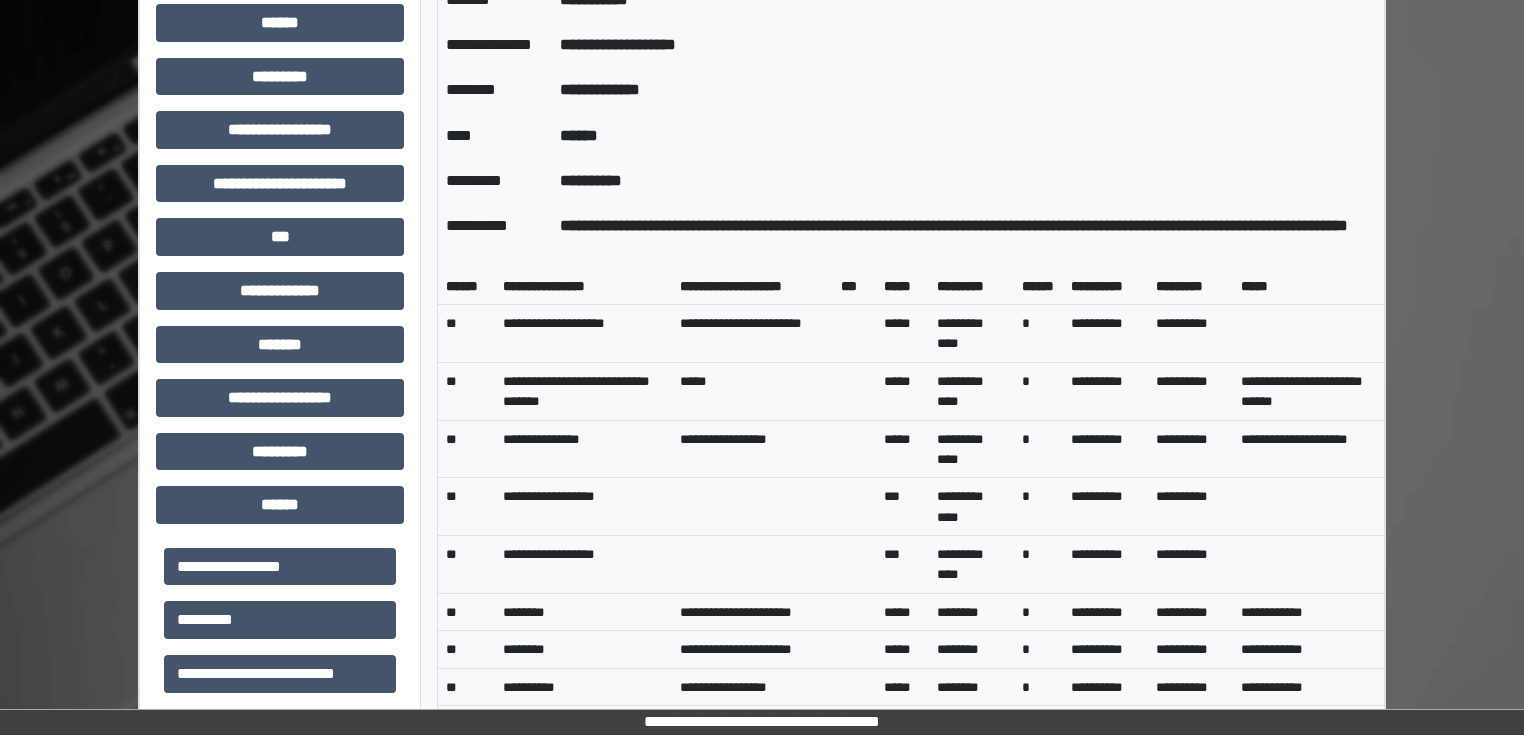 scroll, scrollTop: 1111, scrollLeft: 0, axis: vertical 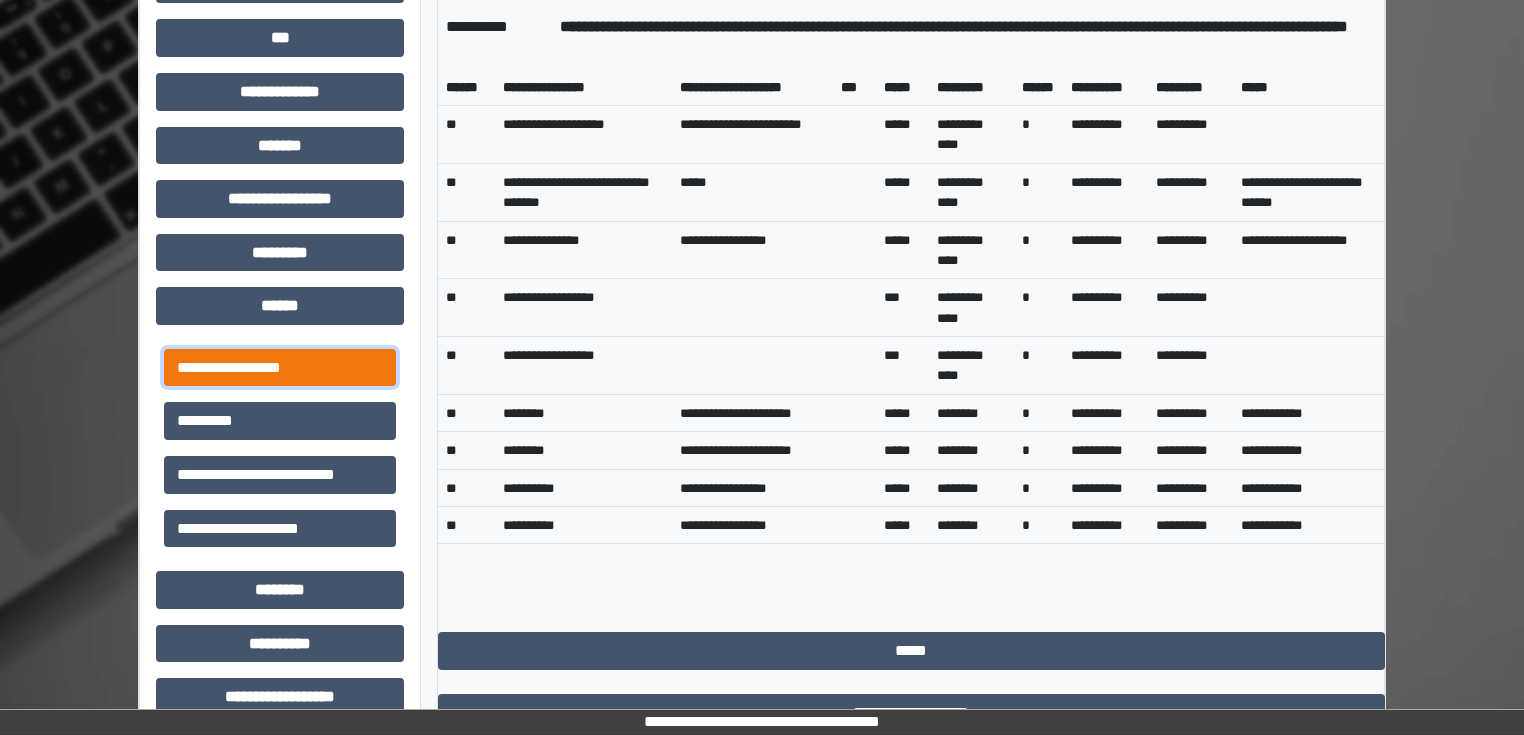 click on "**********" at bounding box center [280, 368] 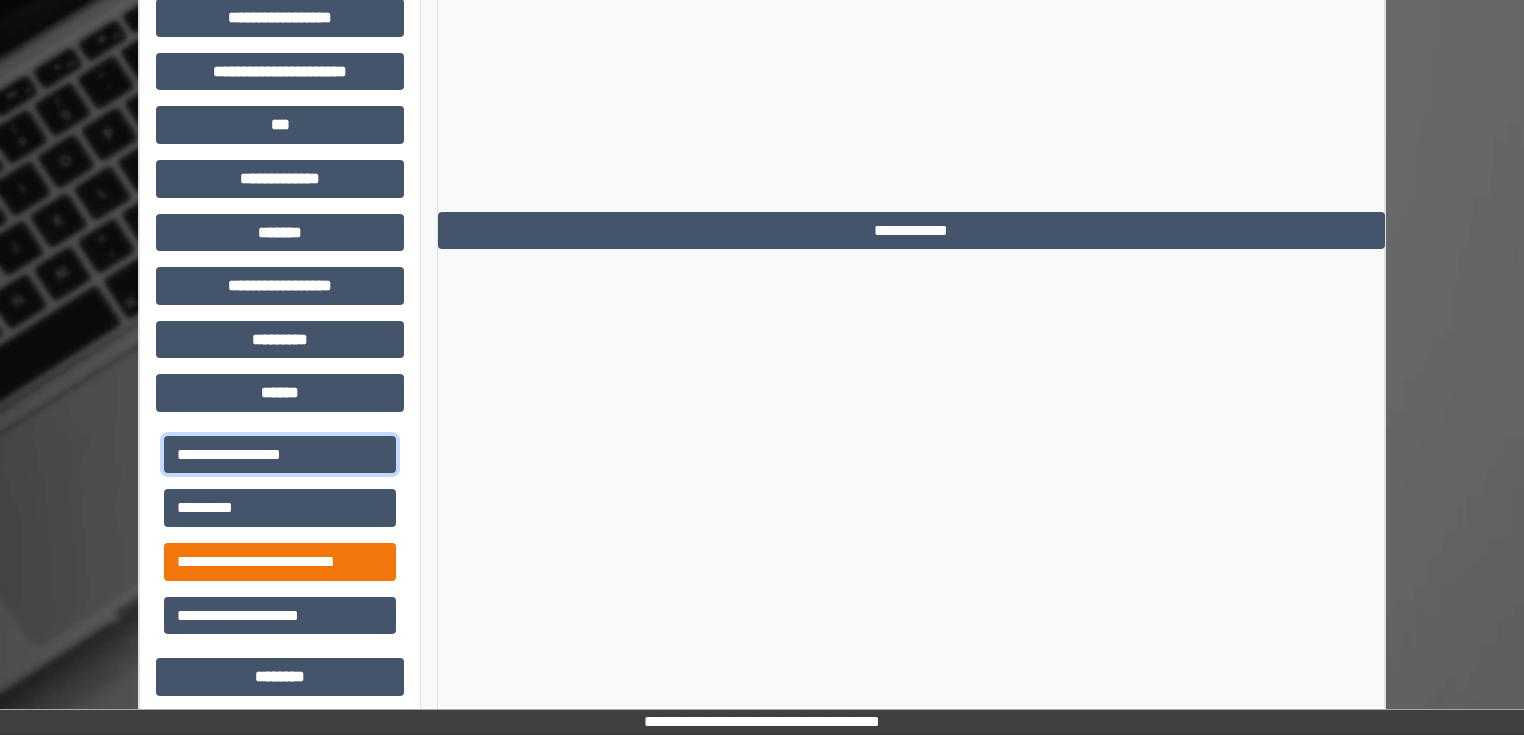 scroll, scrollTop: 1031, scrollLeft: 0, axis: vertical 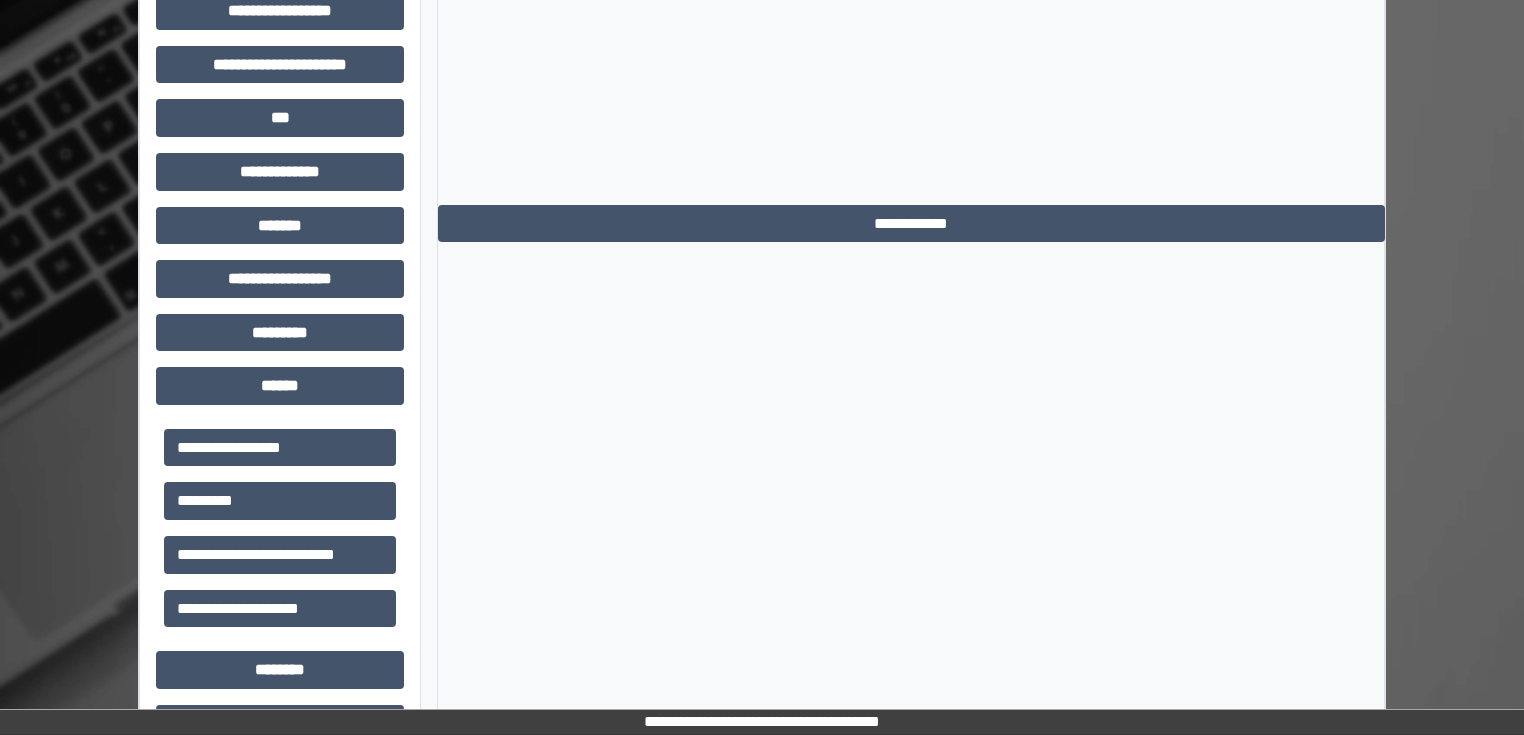click on "*********" at bounding box center (280, 501) 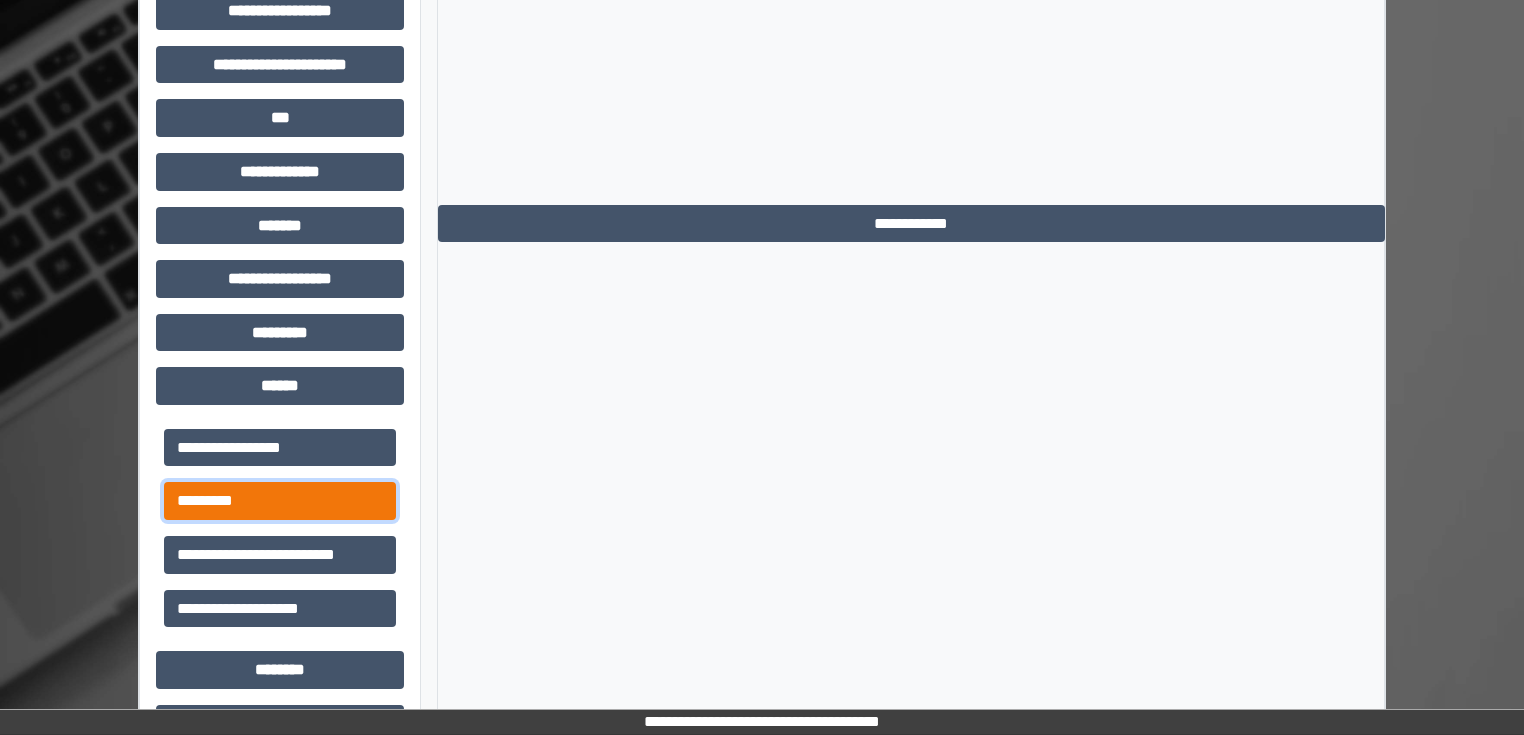 click on "*********" at bounding box center [280, 501] 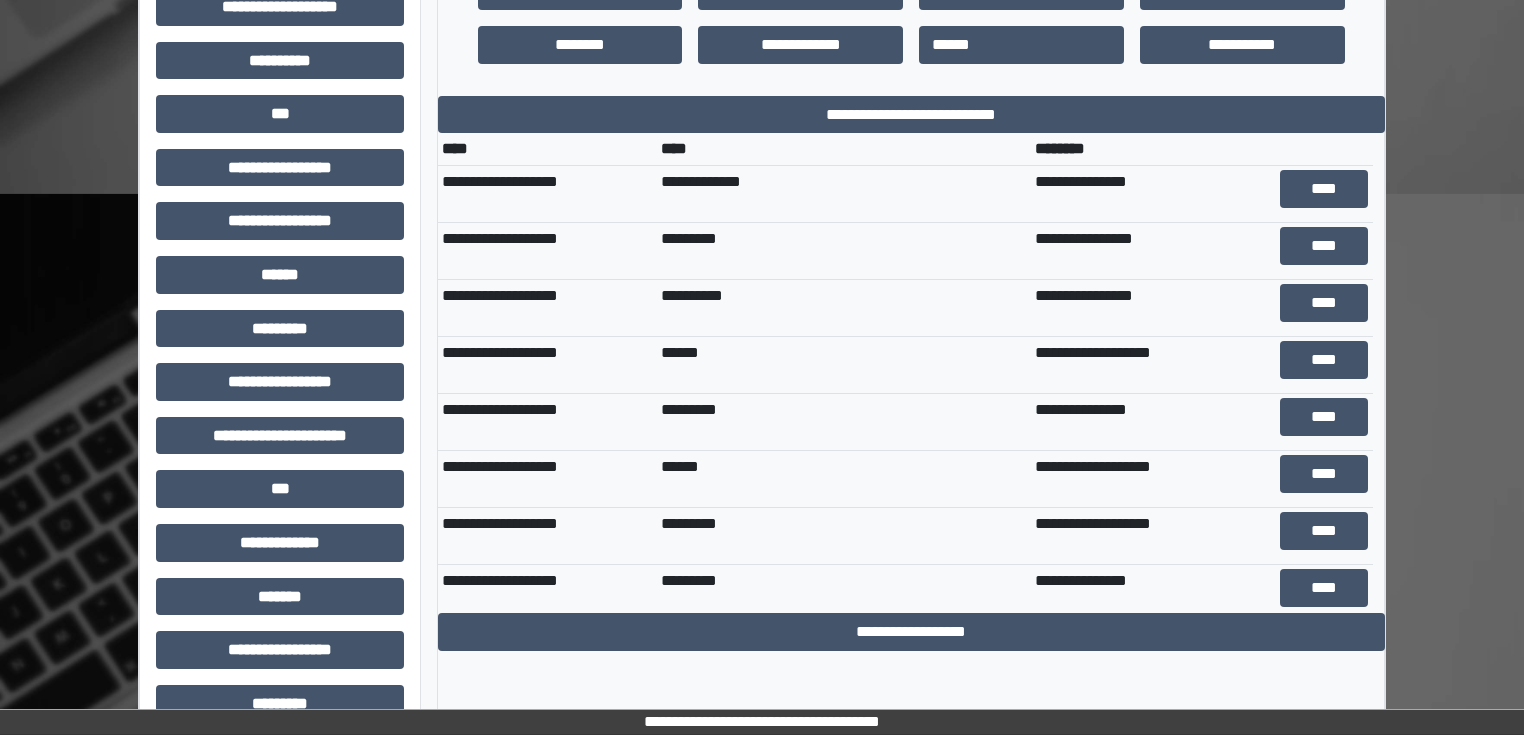 scroll, scrollTop: 631, scrollLeft: 0, axis: vertical 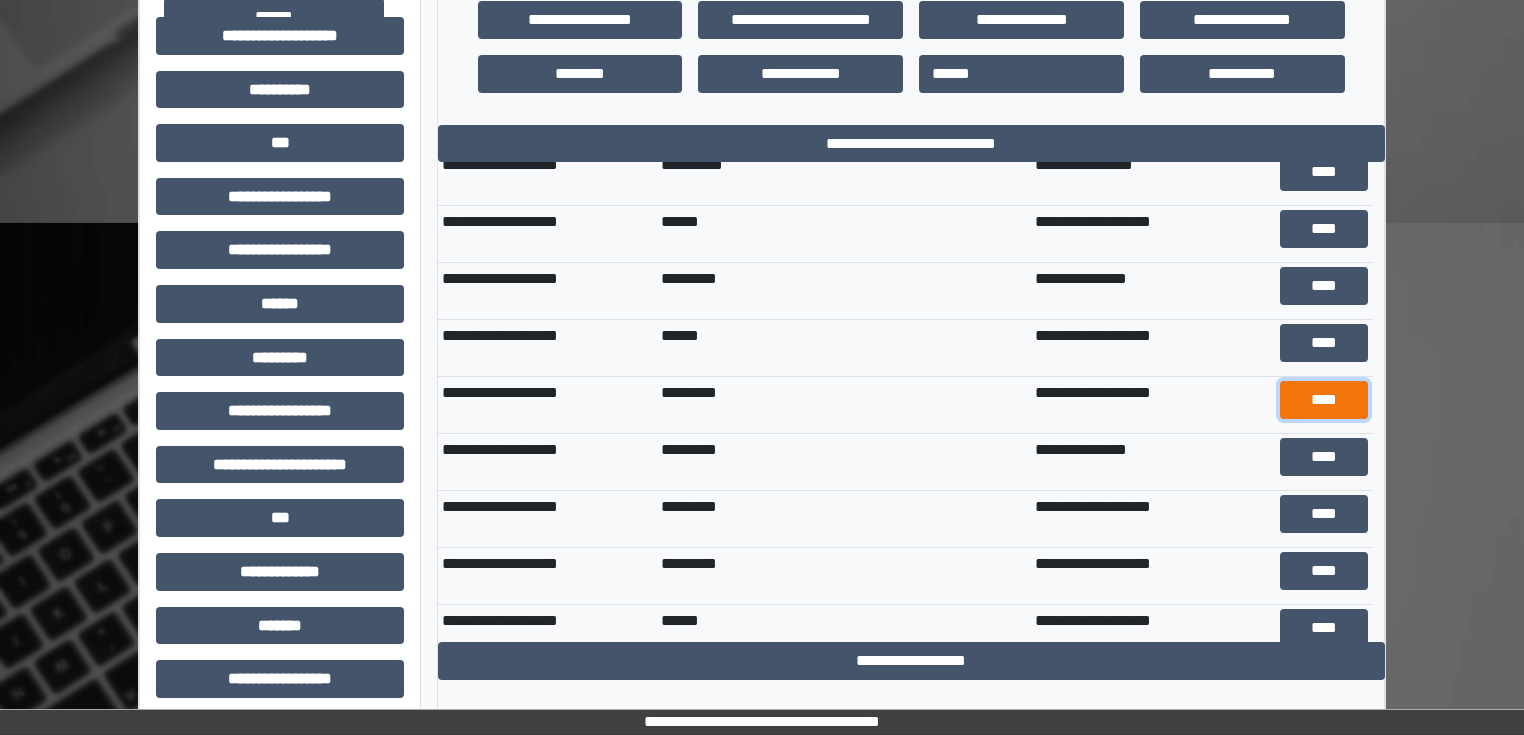 click on "****" at bounding box center [1324, 400] 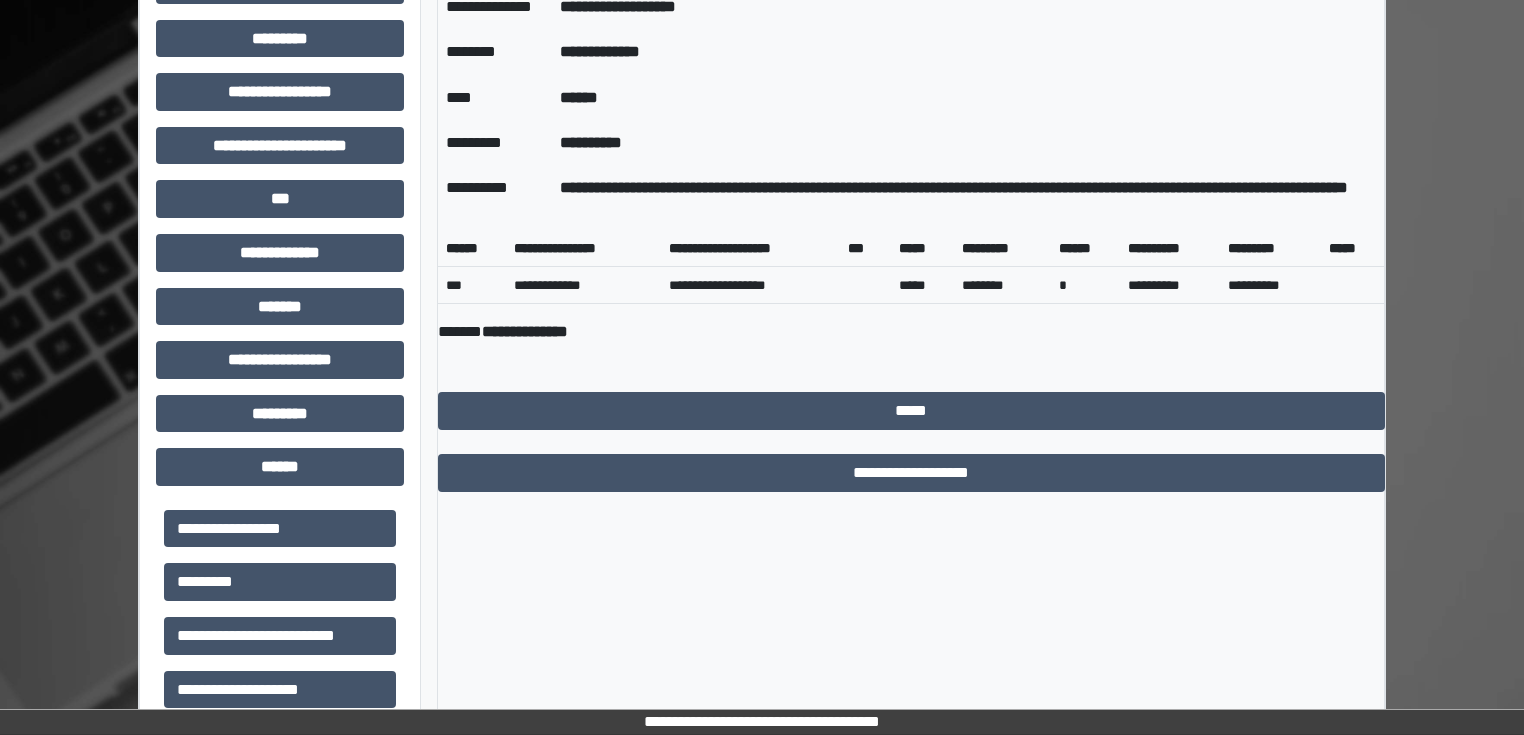scroll, scrollTop: 951, scrollLeft: 0, axis: vertical 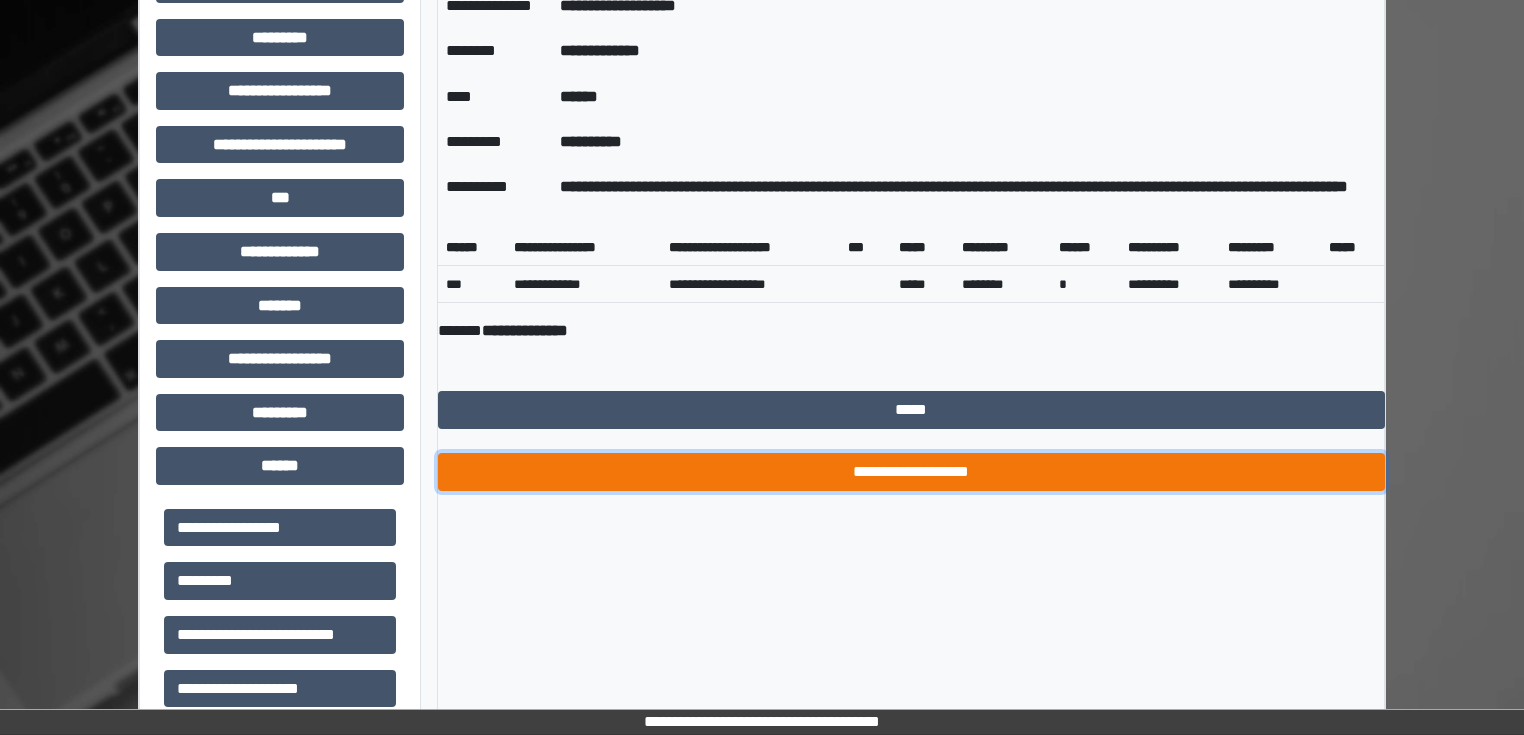 click on "**********" at bounding box center (911, 472) 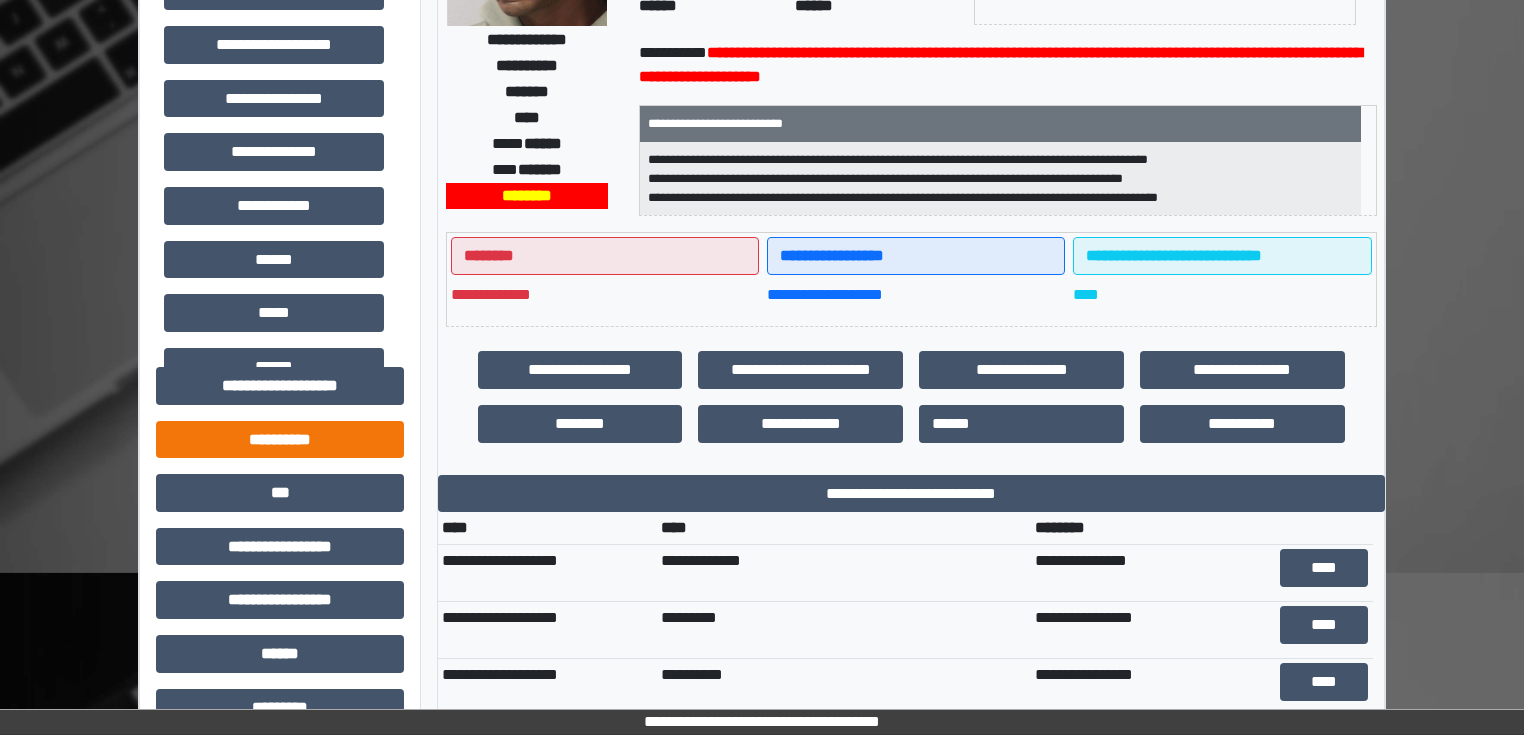 scroll, scrollTop: 231, scrollLeft: 0, axis: vertical 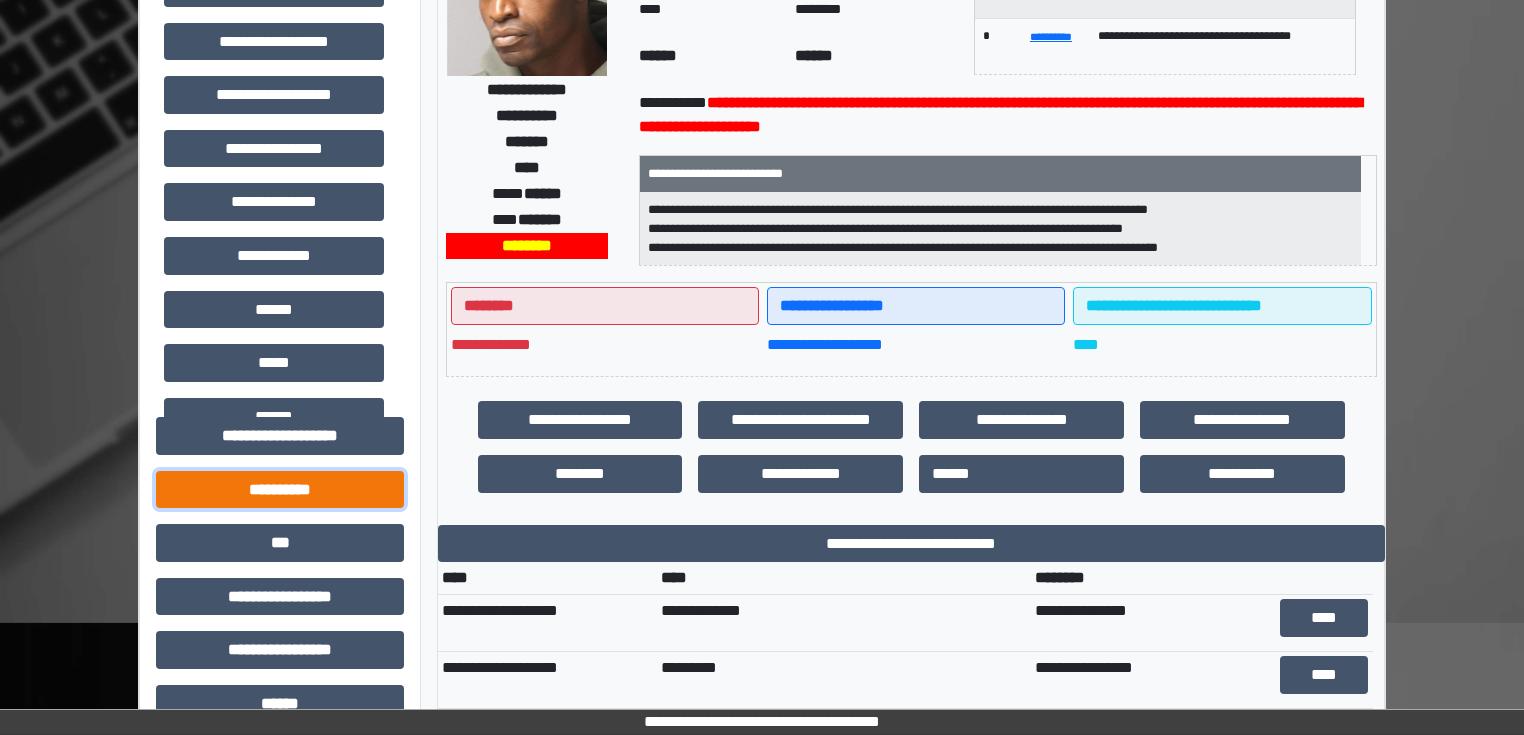 click on "**********" at bounding box center (280, 490) 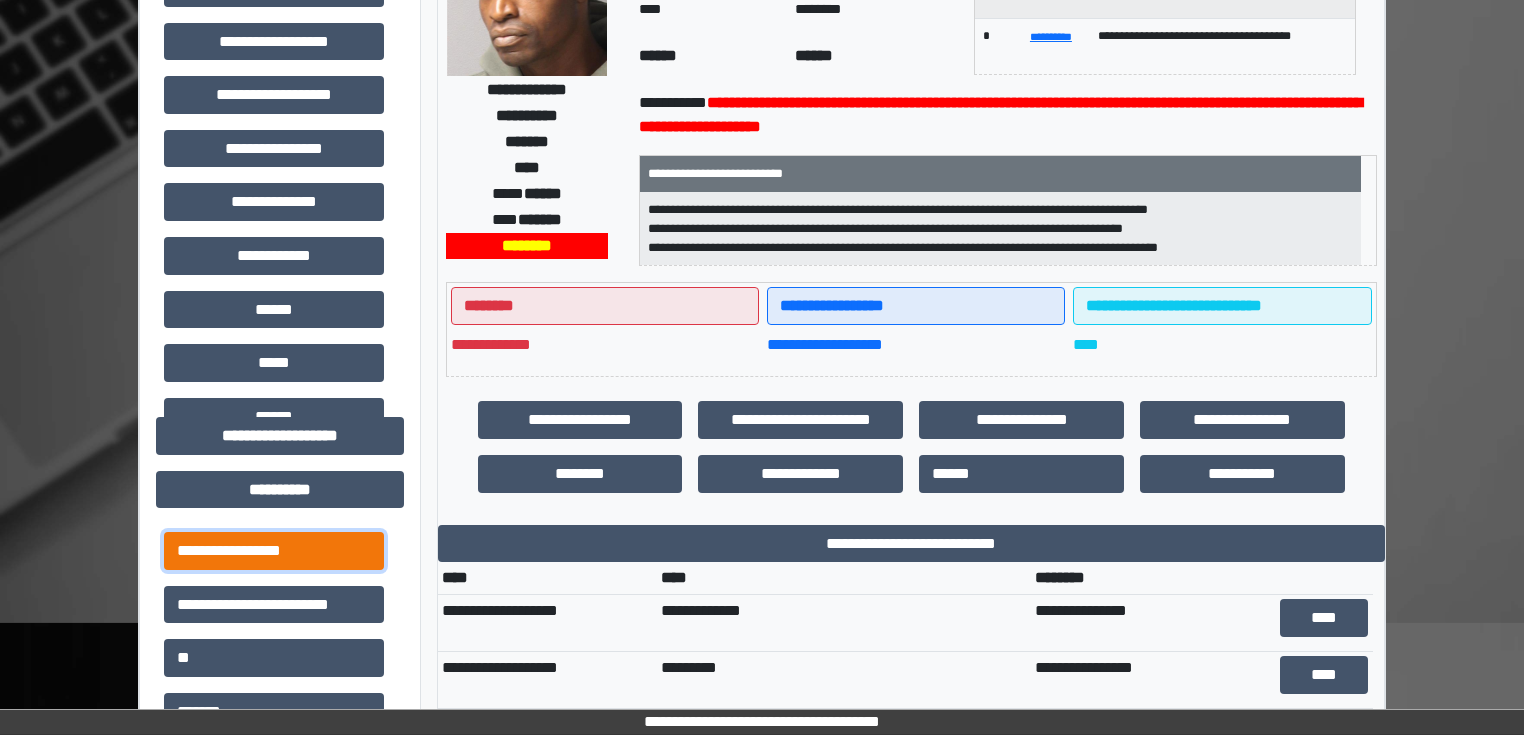 click on "**********" at bounding box center (274, 551) 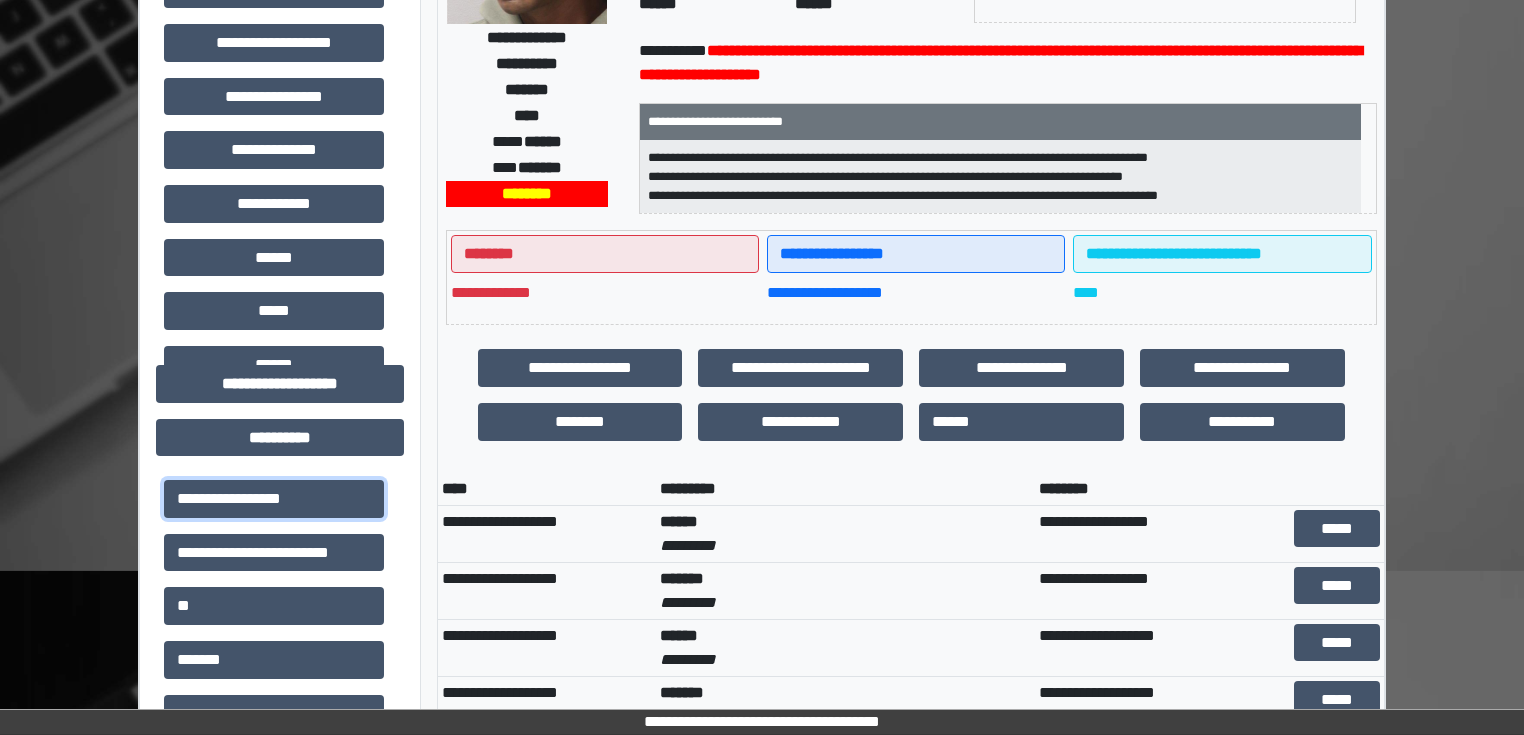 scroll, scrollTop: 311, scrollLeft: 0, axis: vertical 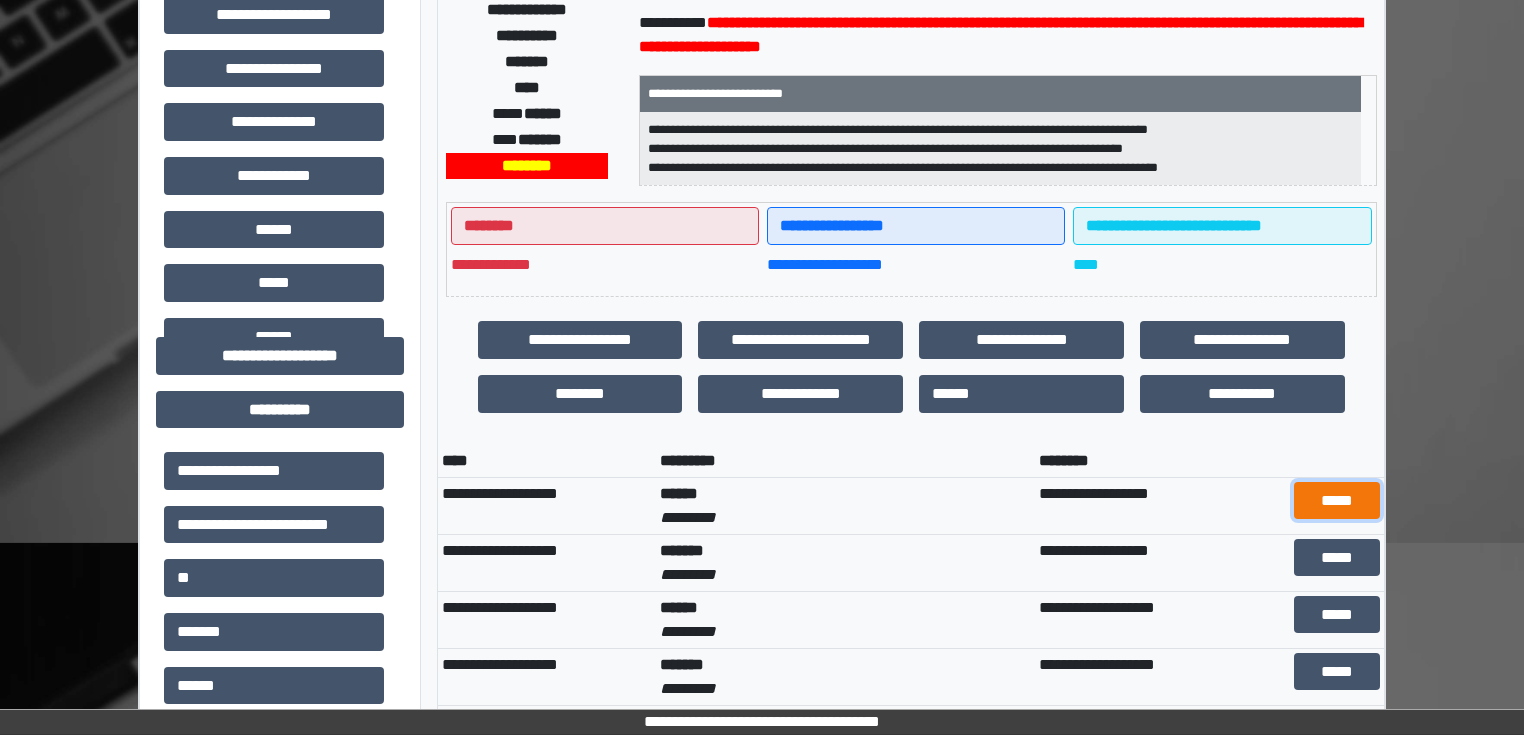 click on "*****" at bounding box center (1337, 501) 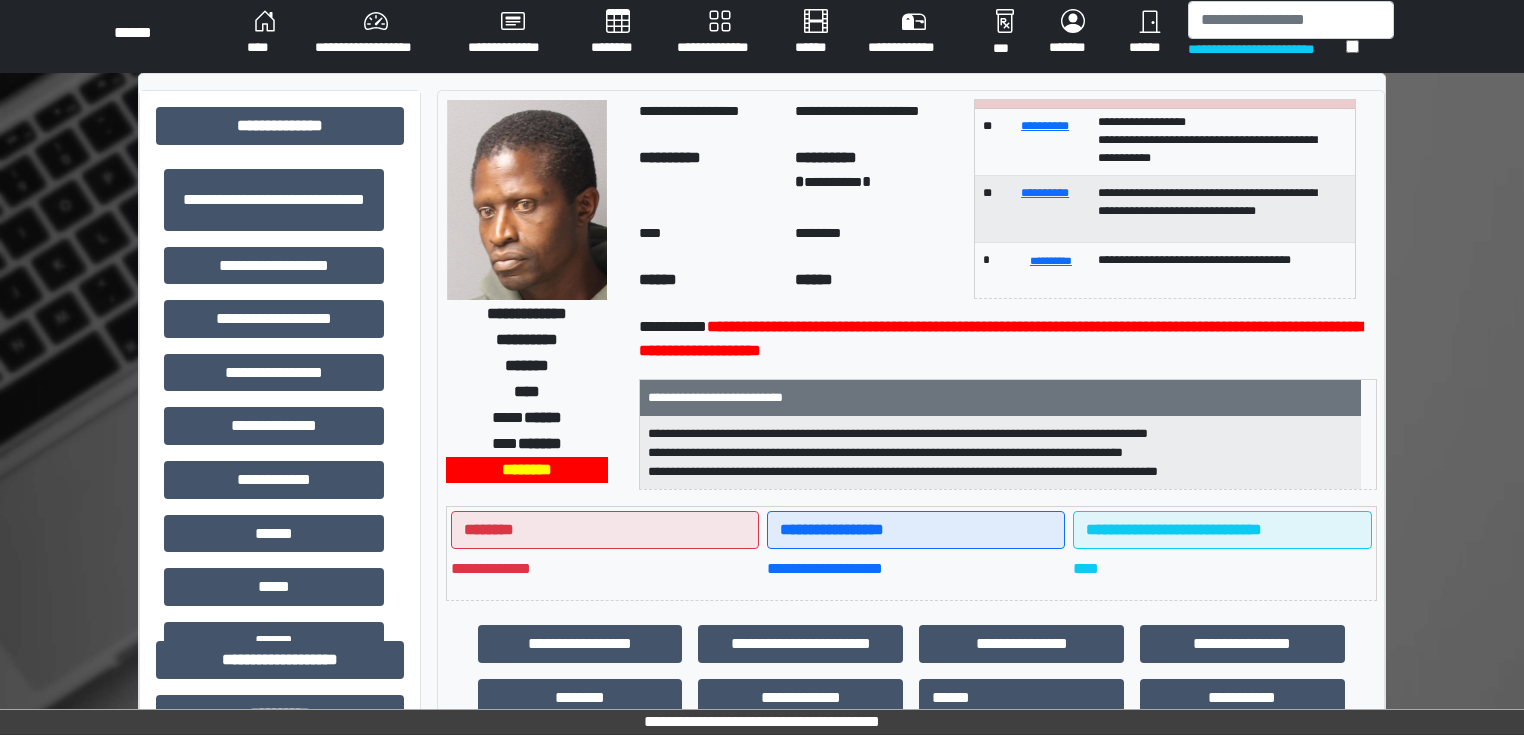 scroll, scrollTop: 0, scrollLeft: 0, axis: both 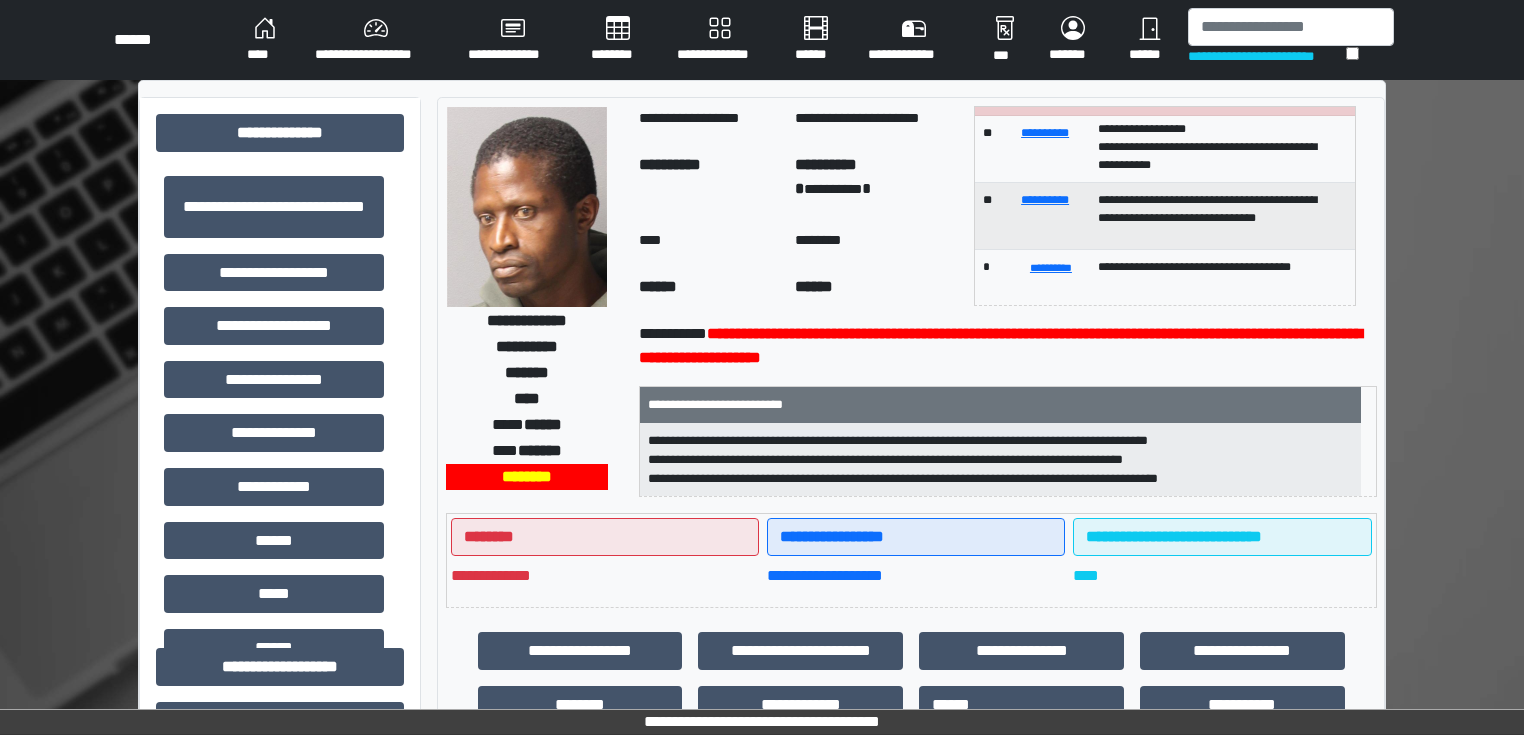 drag, startPoint x: 1324, startPoint y: 0, endPoint x: 1307, endPoint y: 19, distance: 25.495098 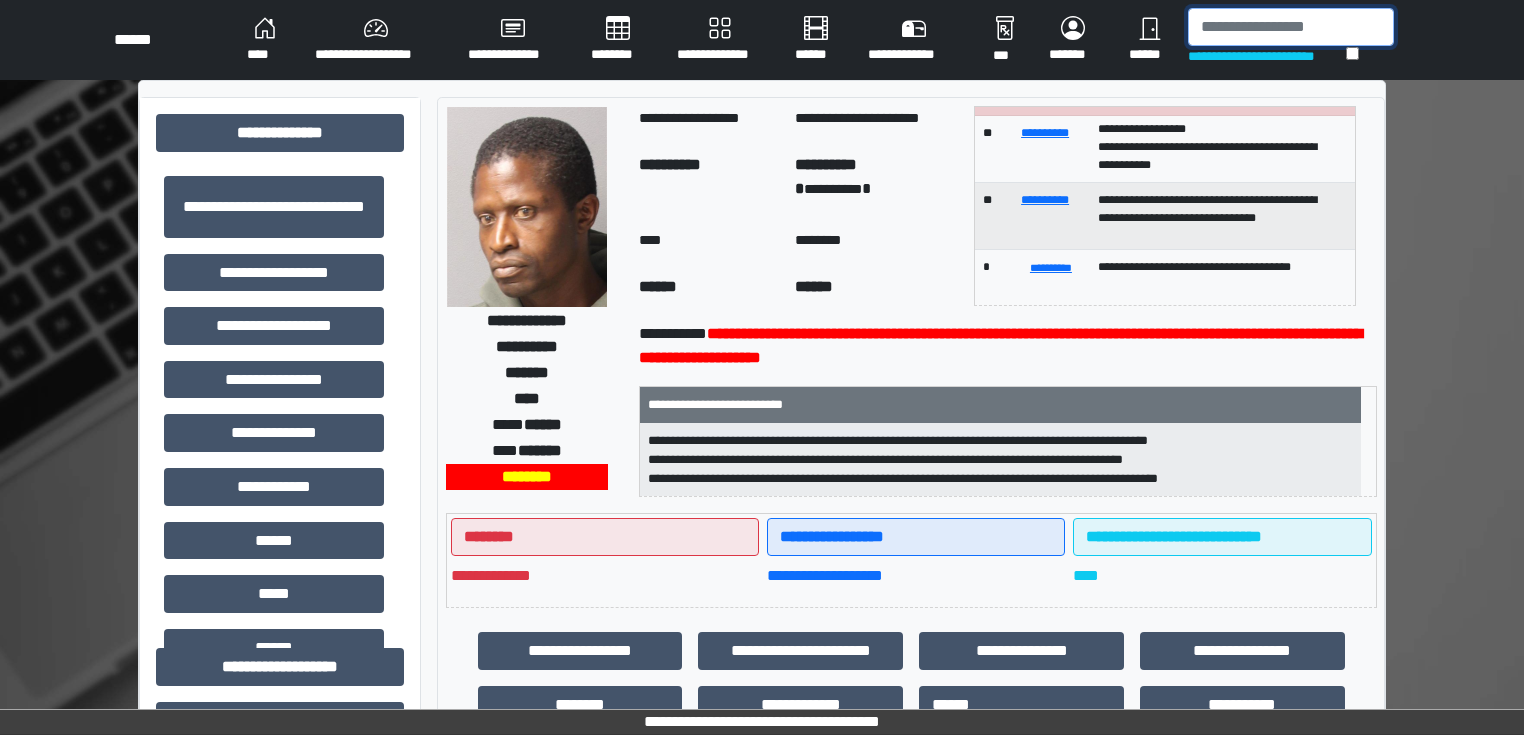 click at bounding box center [1291, 27] 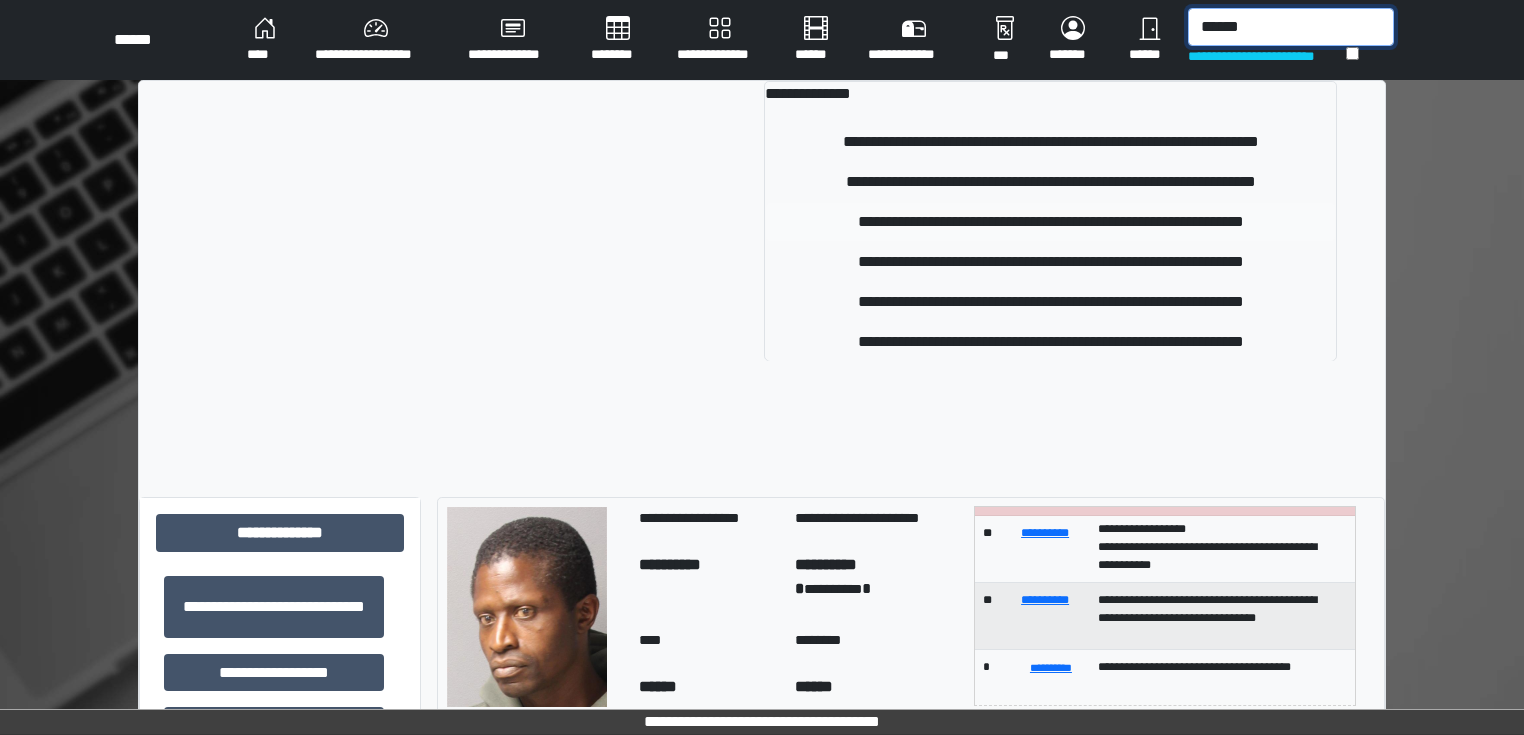 type on "******" 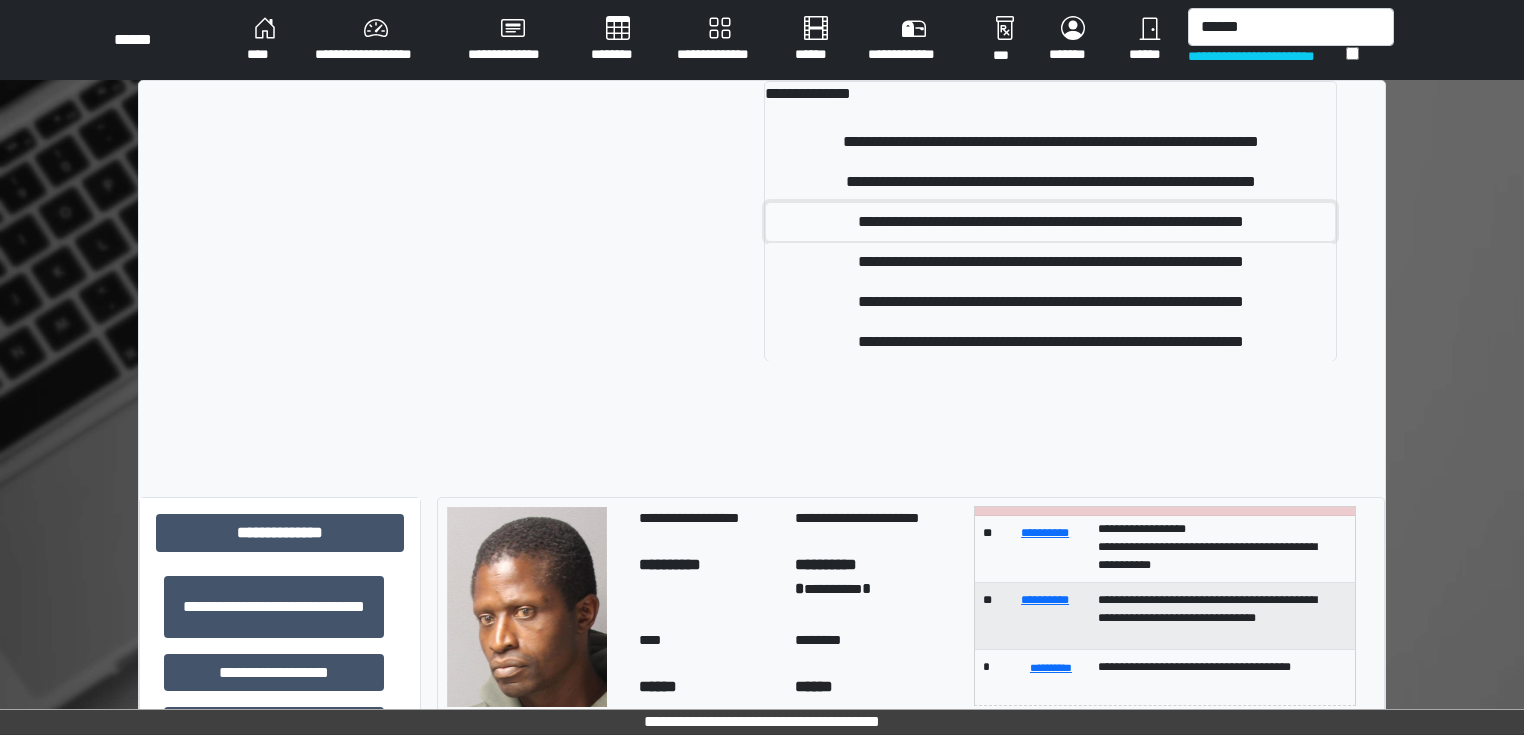 click on "**********" at bounding box center [1050, 222] 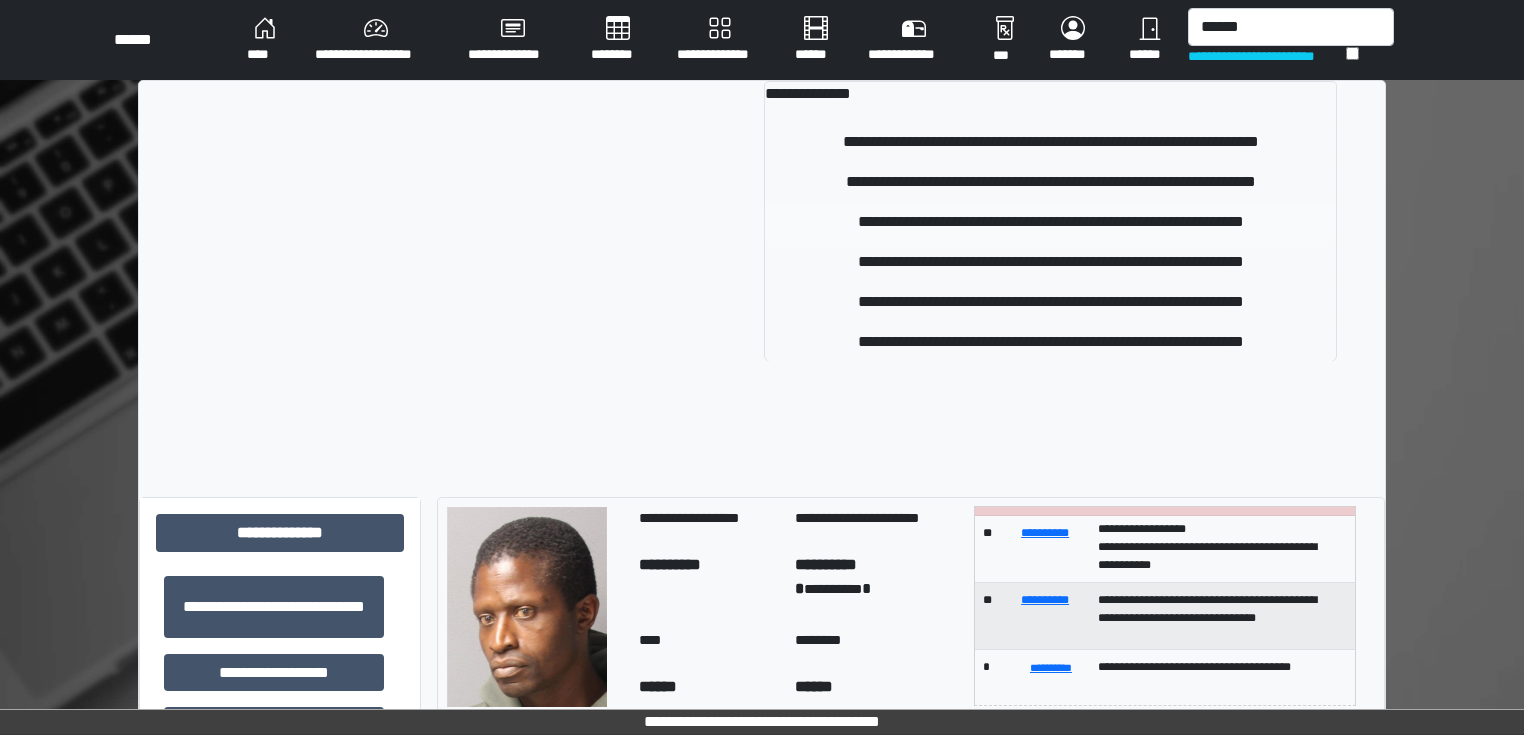 type 